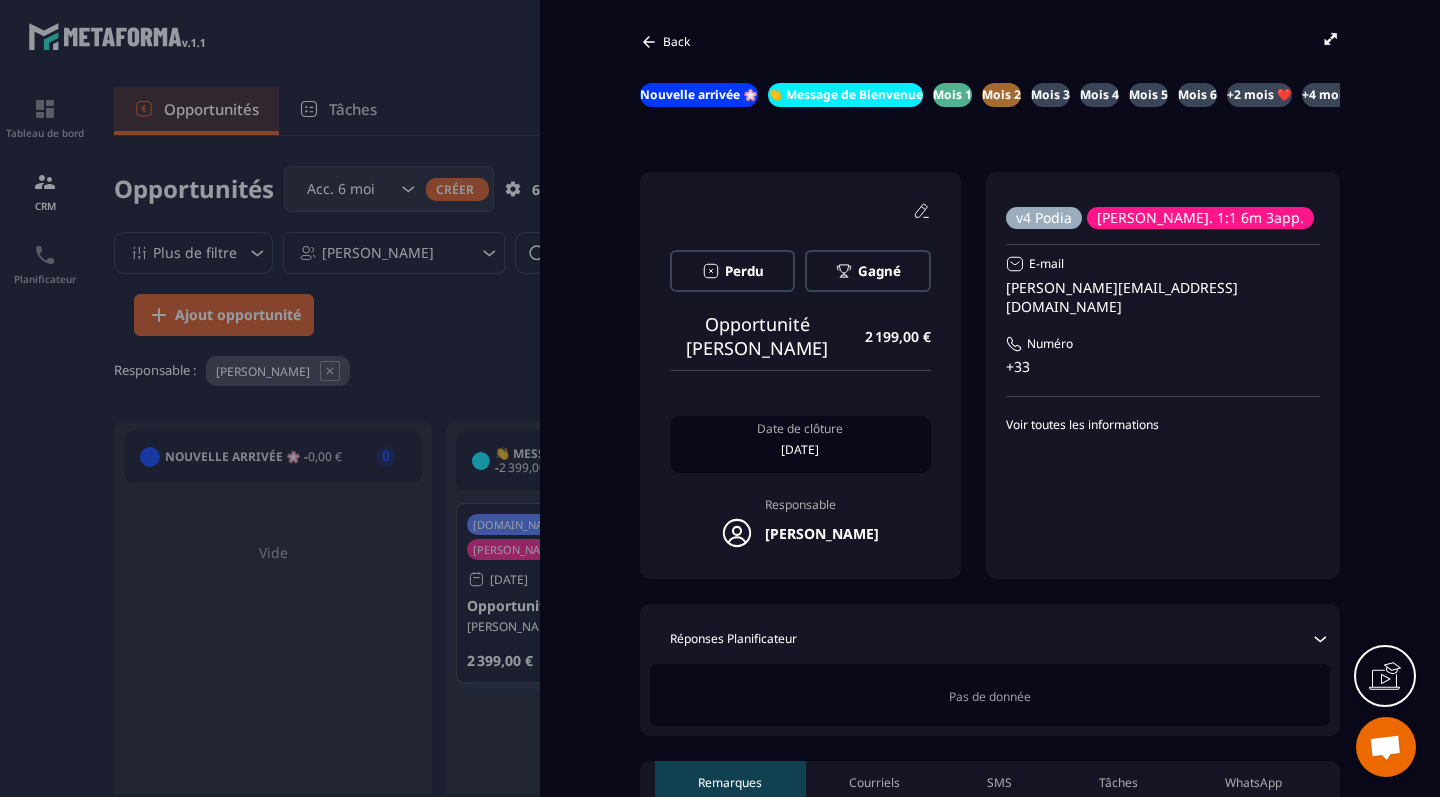 scroll, scrollTop: 0, scrollLeft: 0, axis: both 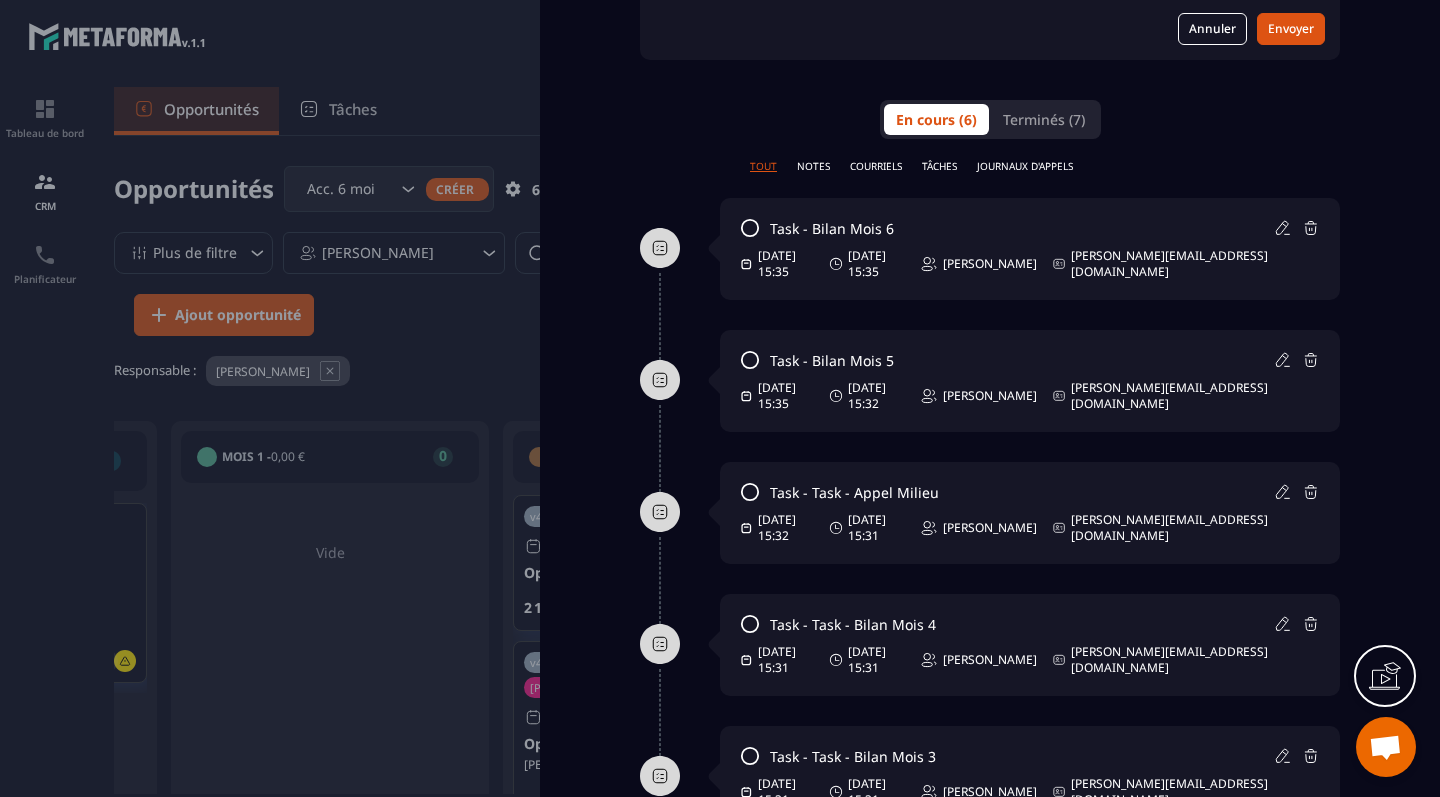 click 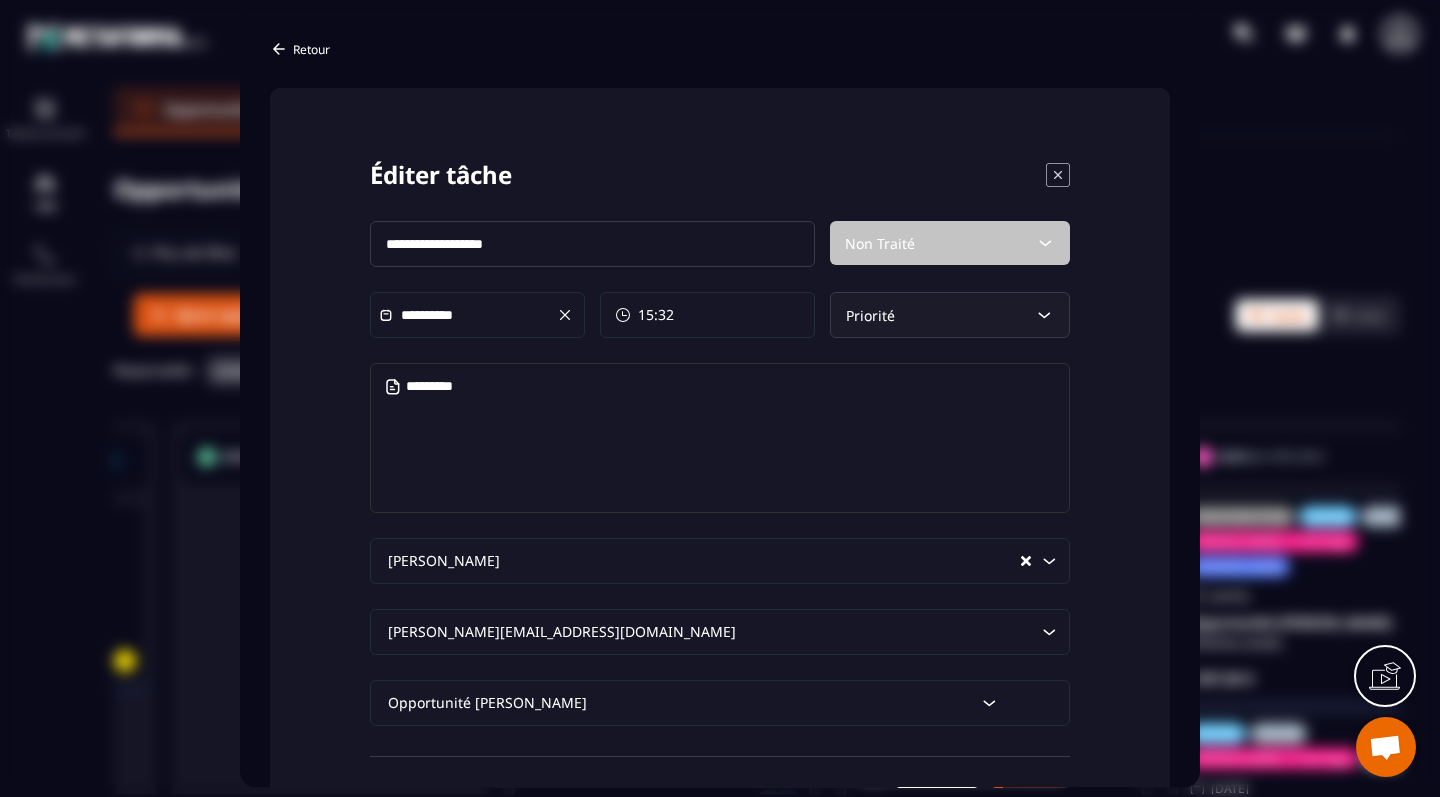 click on "Priorité" 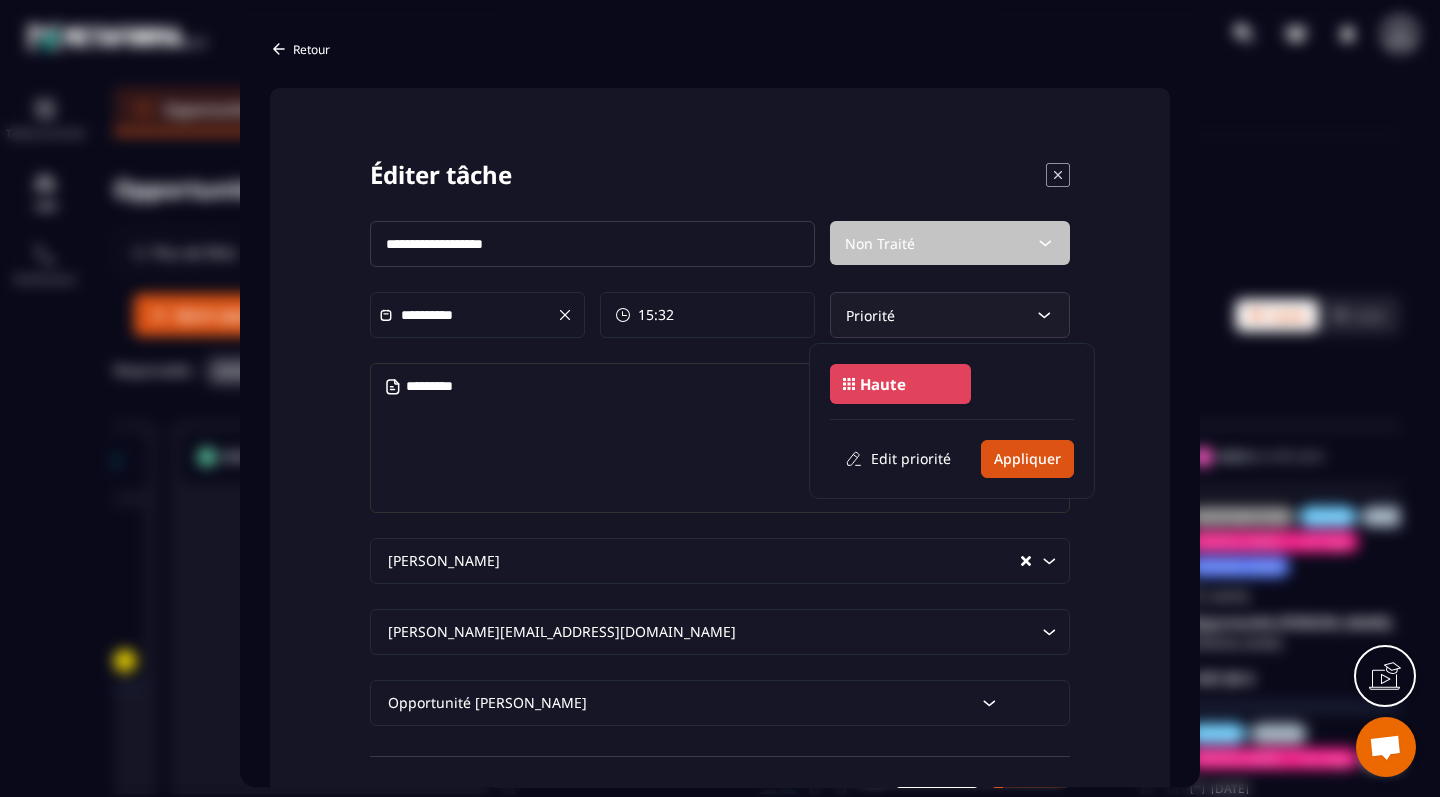 click on "Haute" 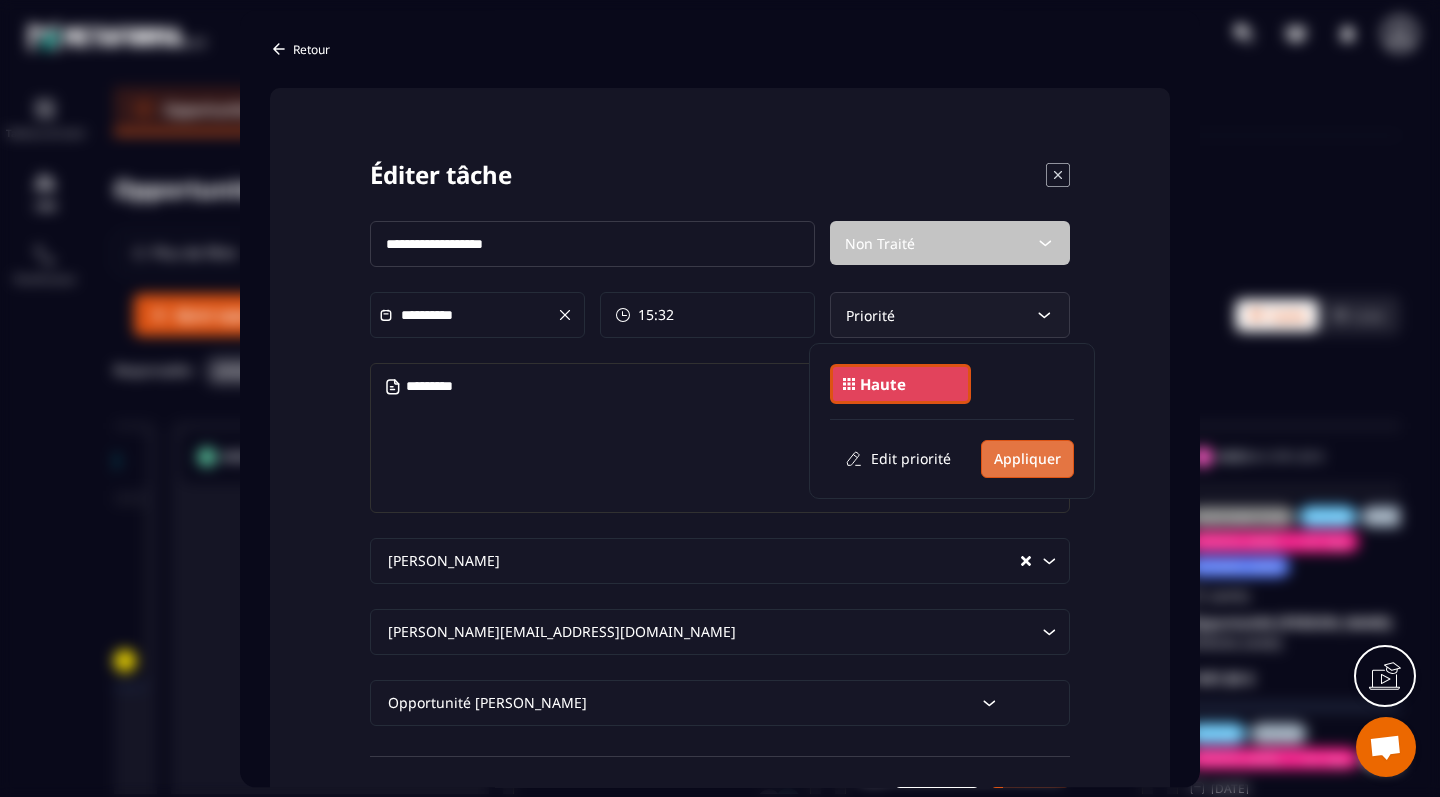 click on "Appliquer" at bounding box center (1027, 459) 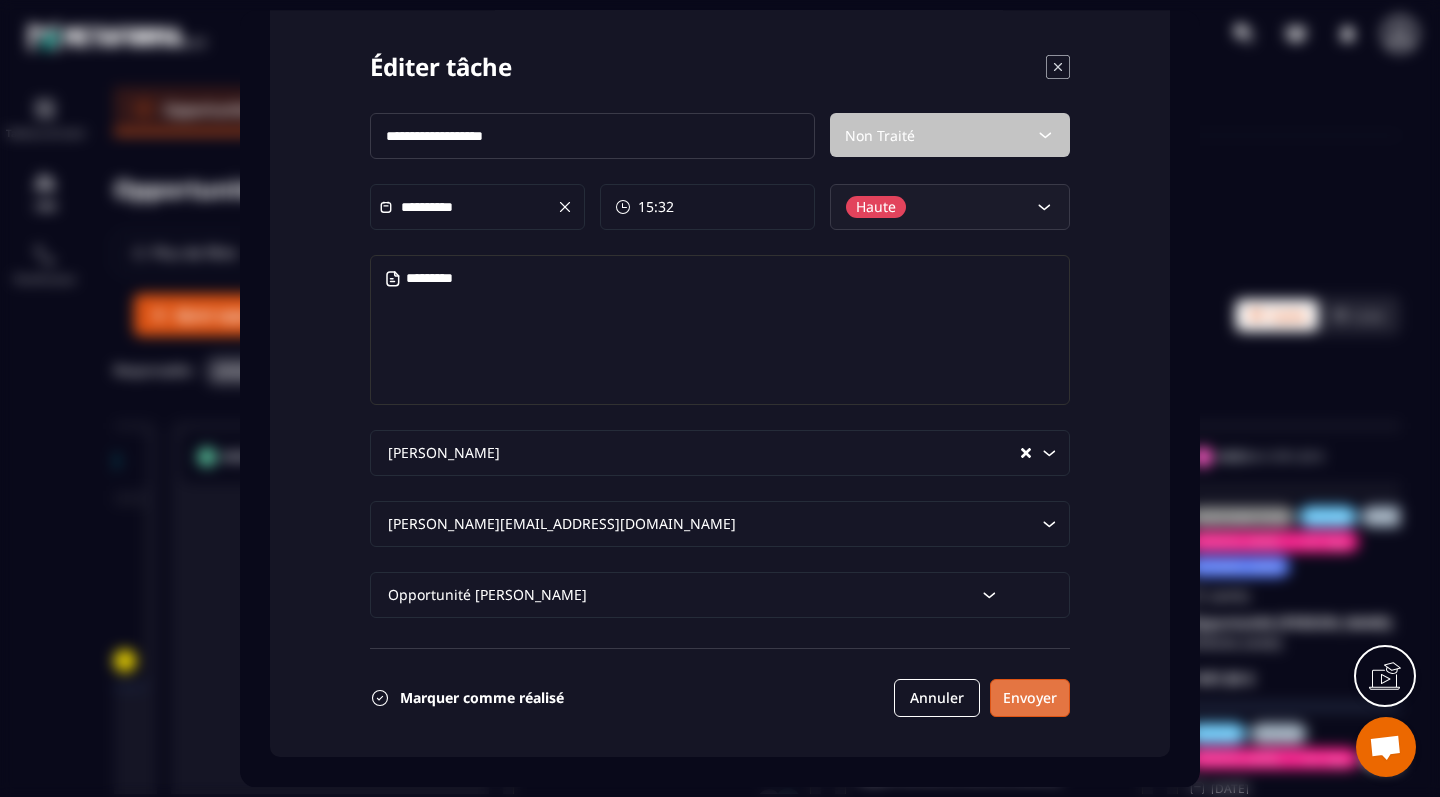 click on "Envoyer" at bounding box center (1030, 698) 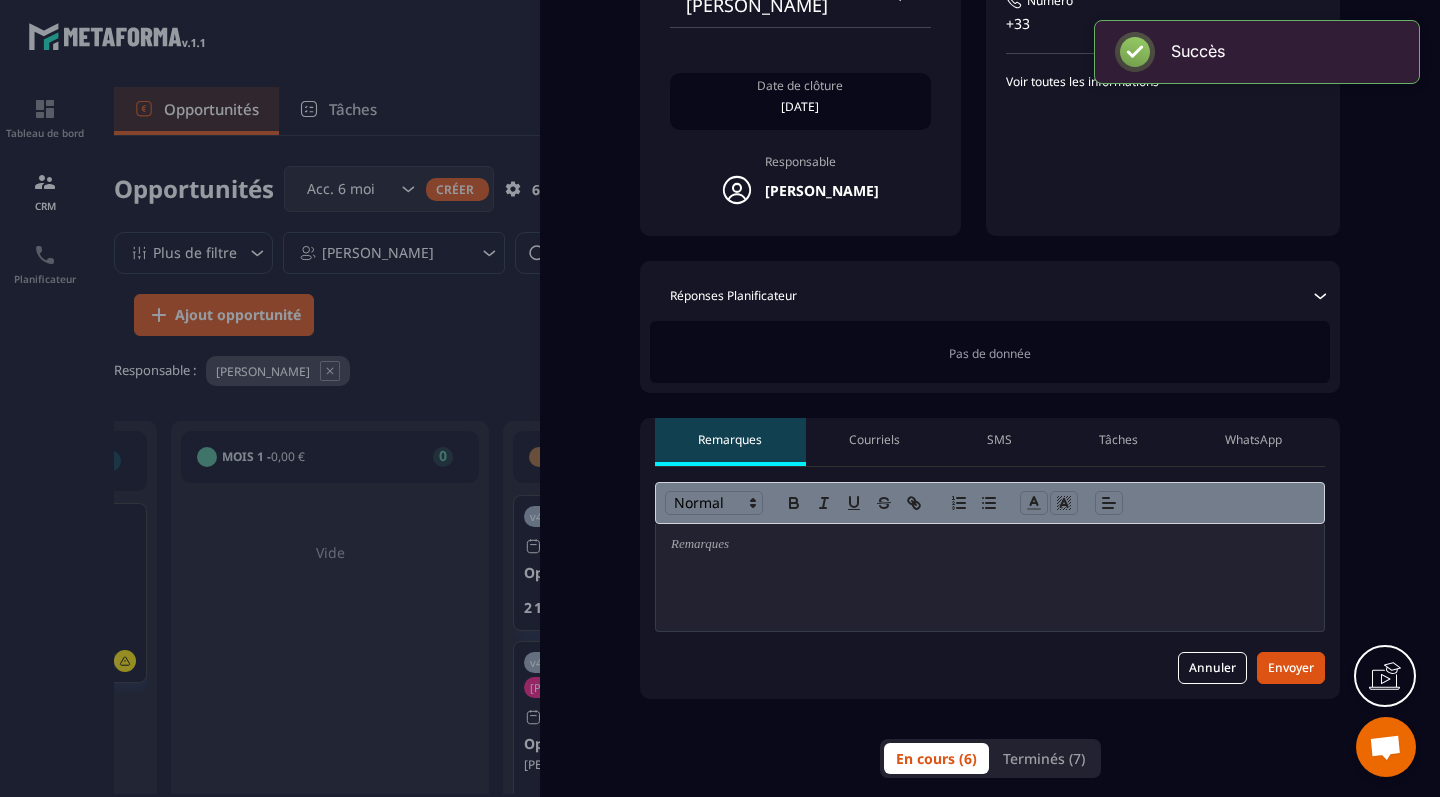 scroll, scrollTop: 293, scrollLeft: 0, axis: vertical 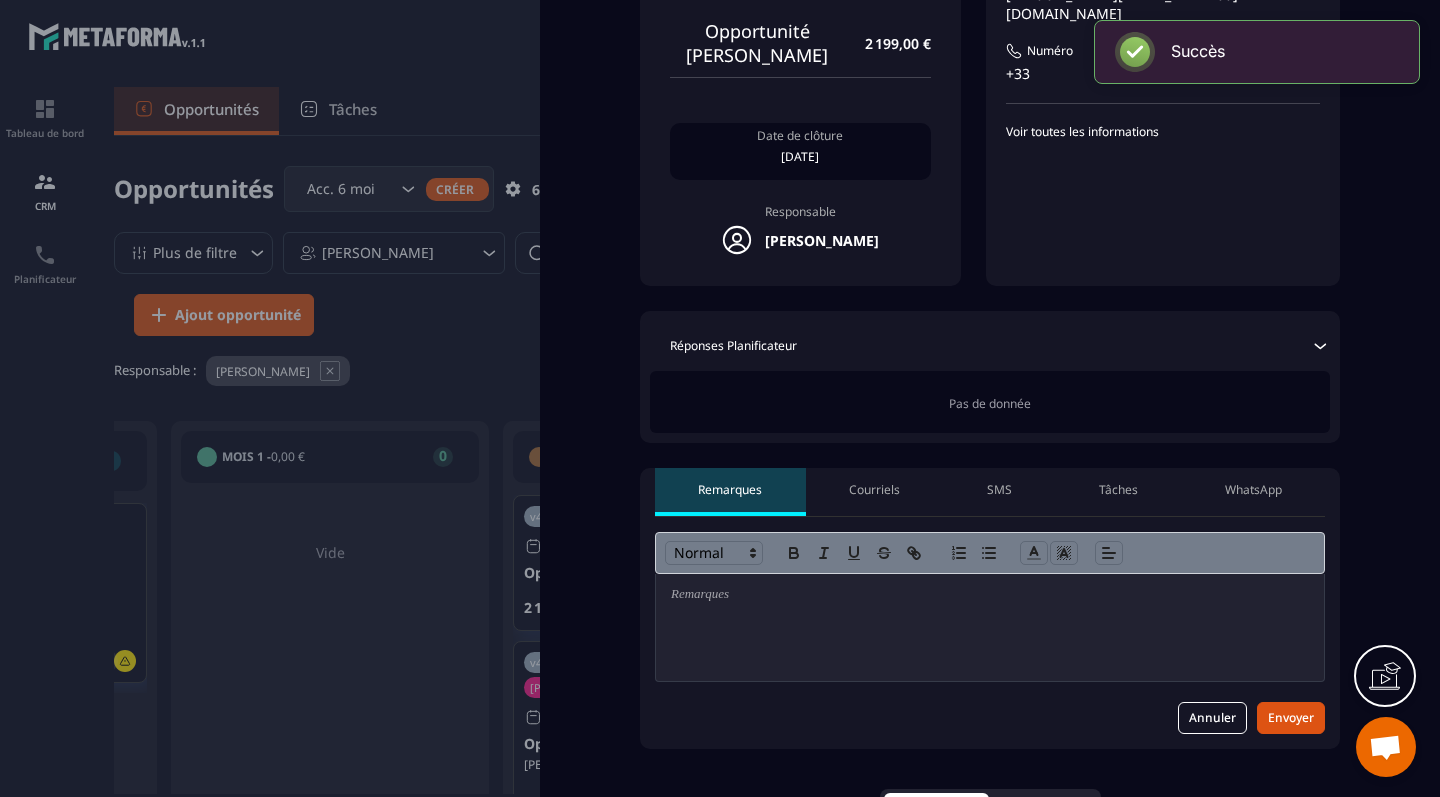 click on "Tâches" at bounding box center [1118, 490] 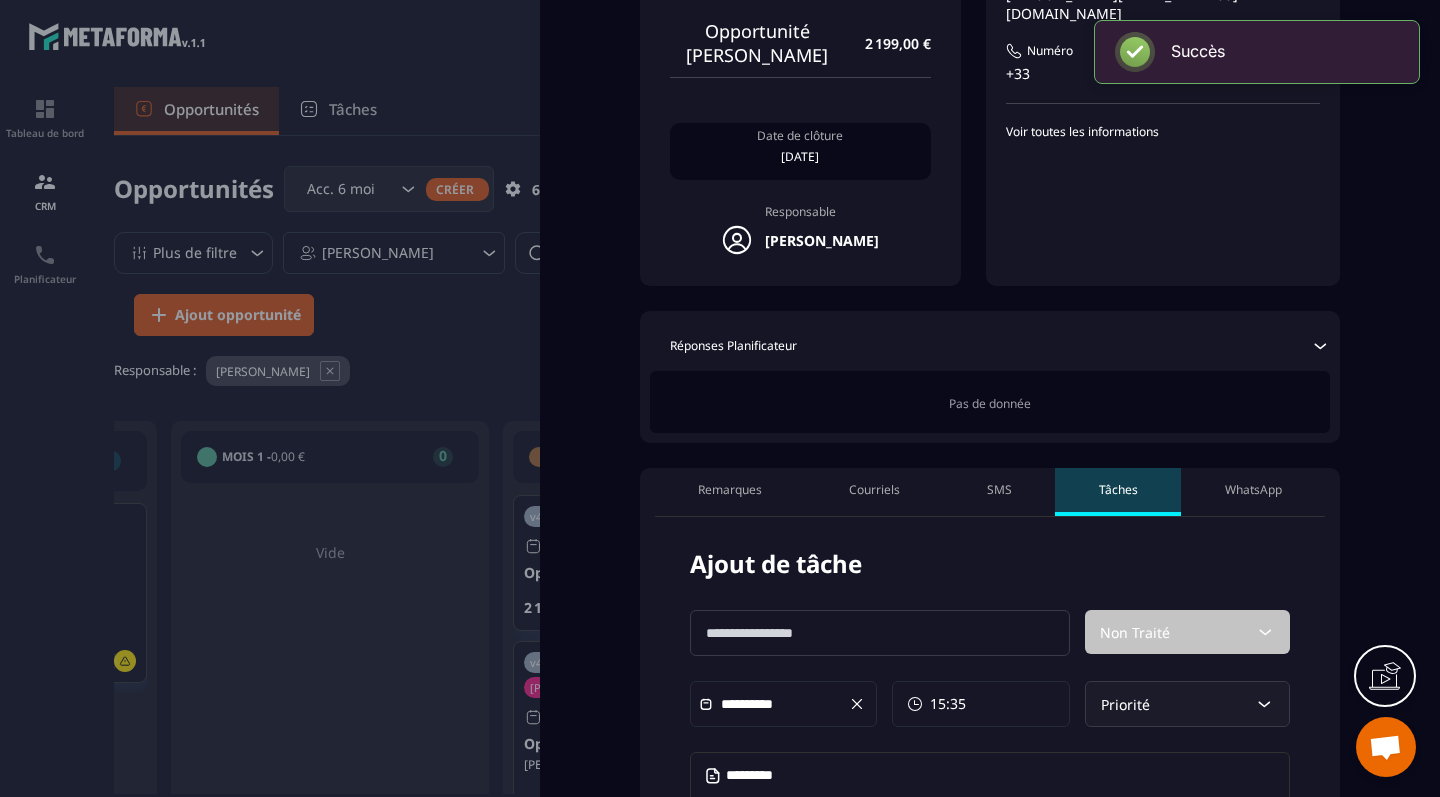 click at bounding box center (880, 633) 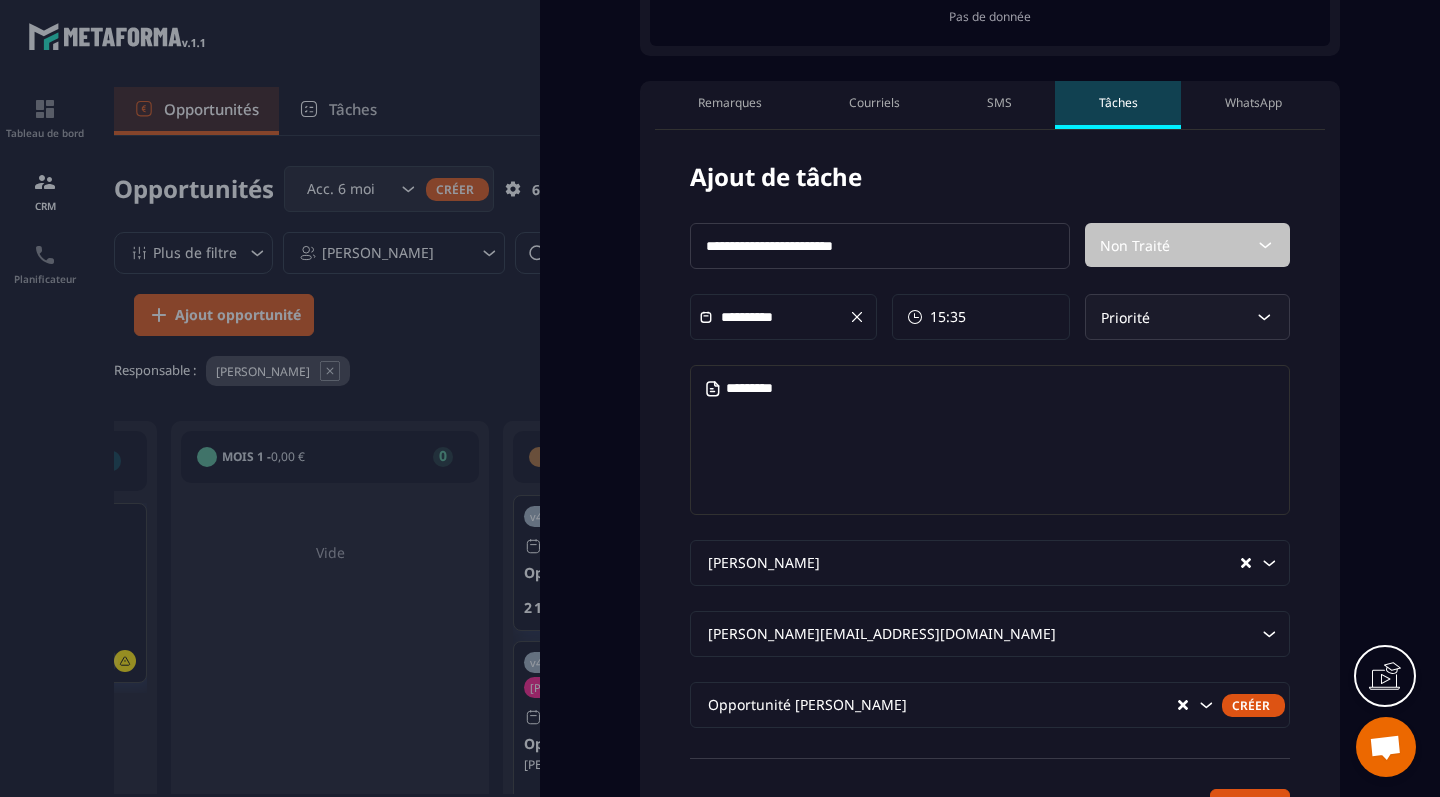 scroll, scrollTop: 695, scrollLeft: 0, axis: vertical 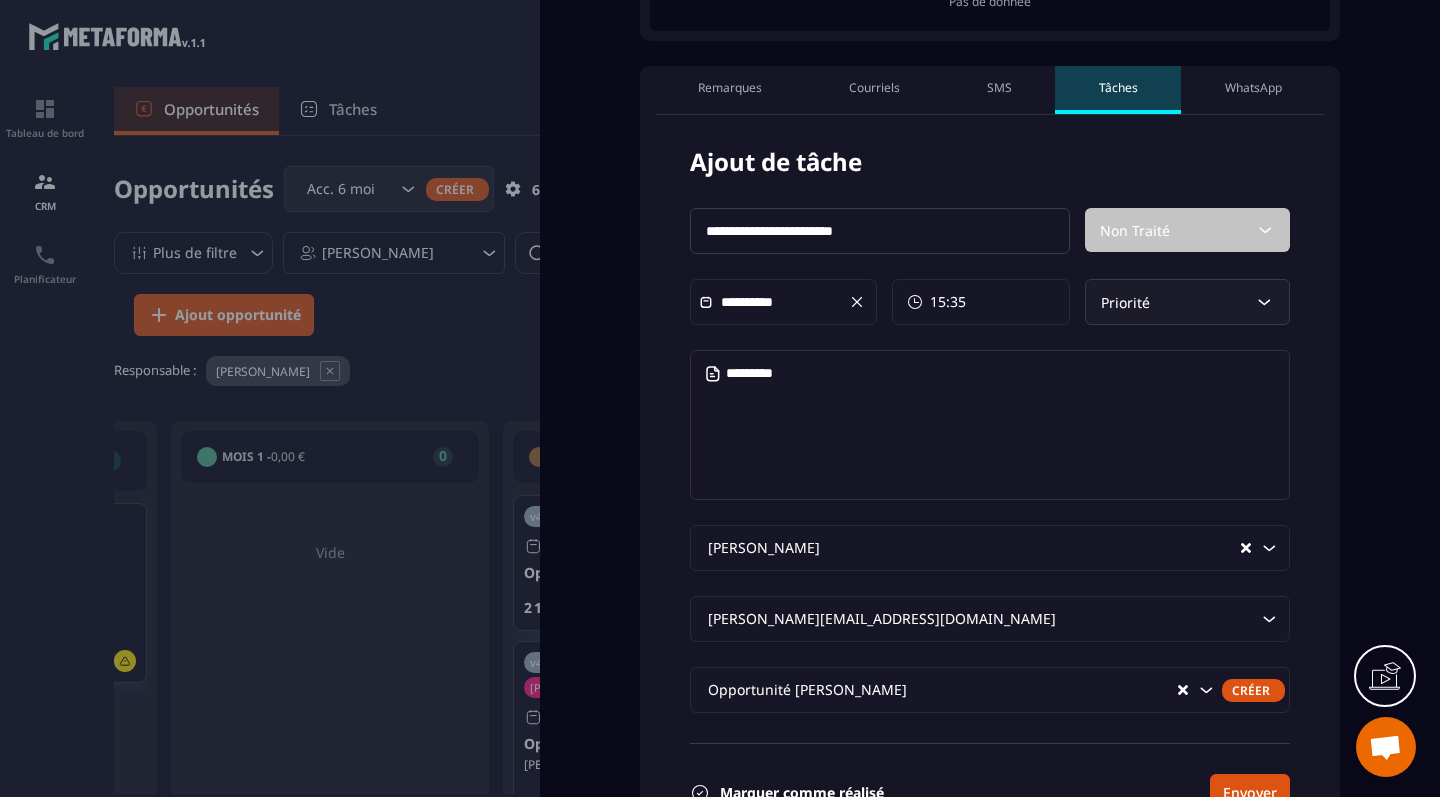 type on "**********" 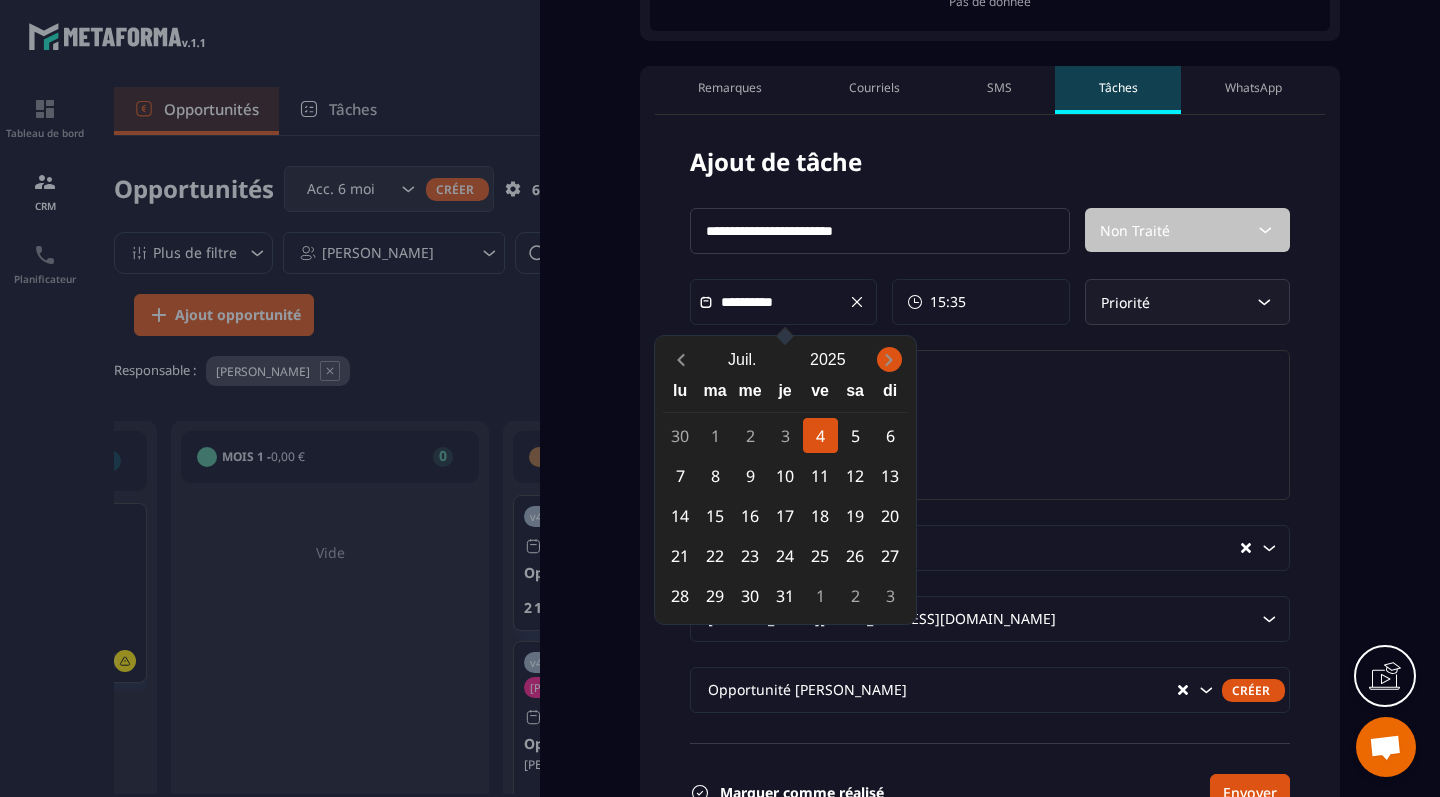 click 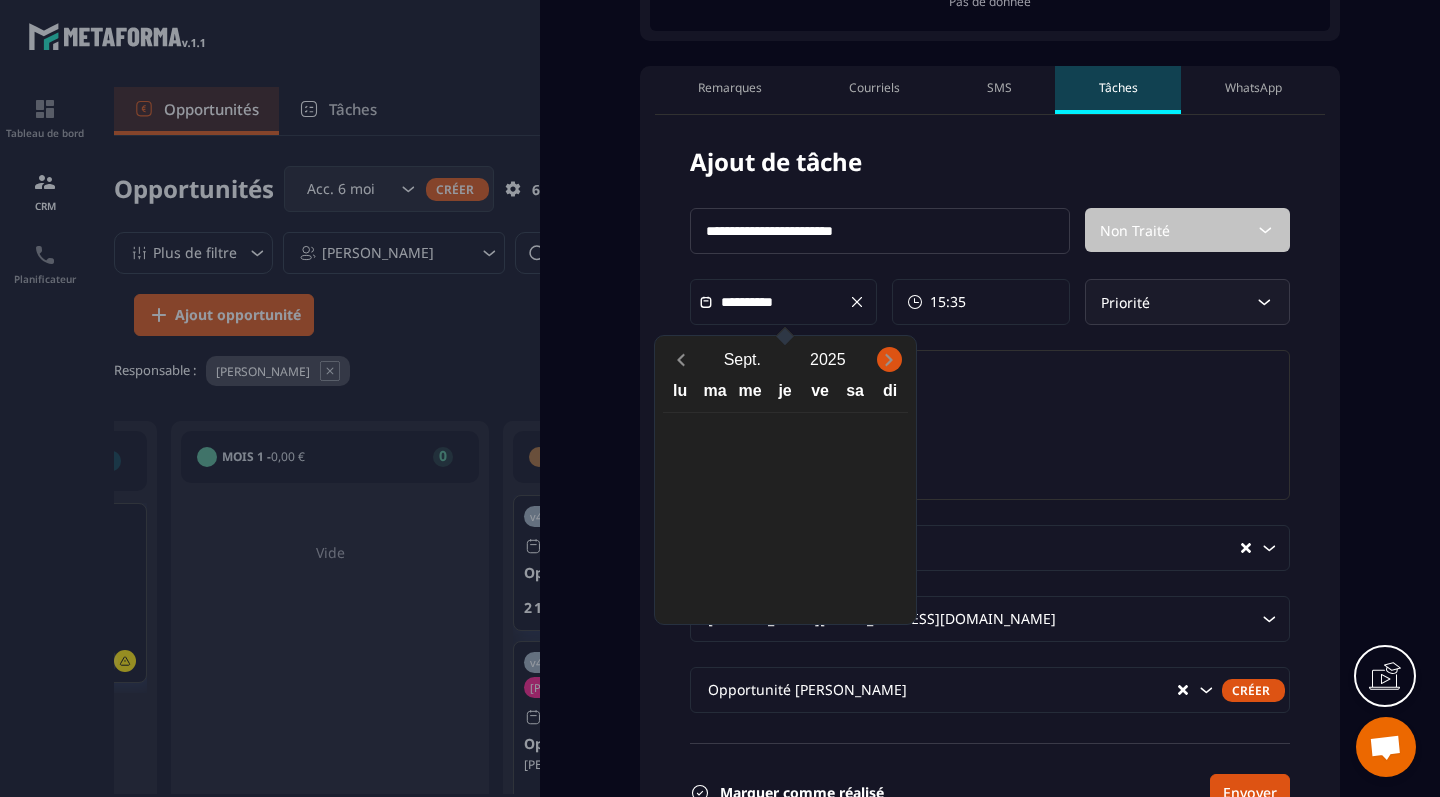 click 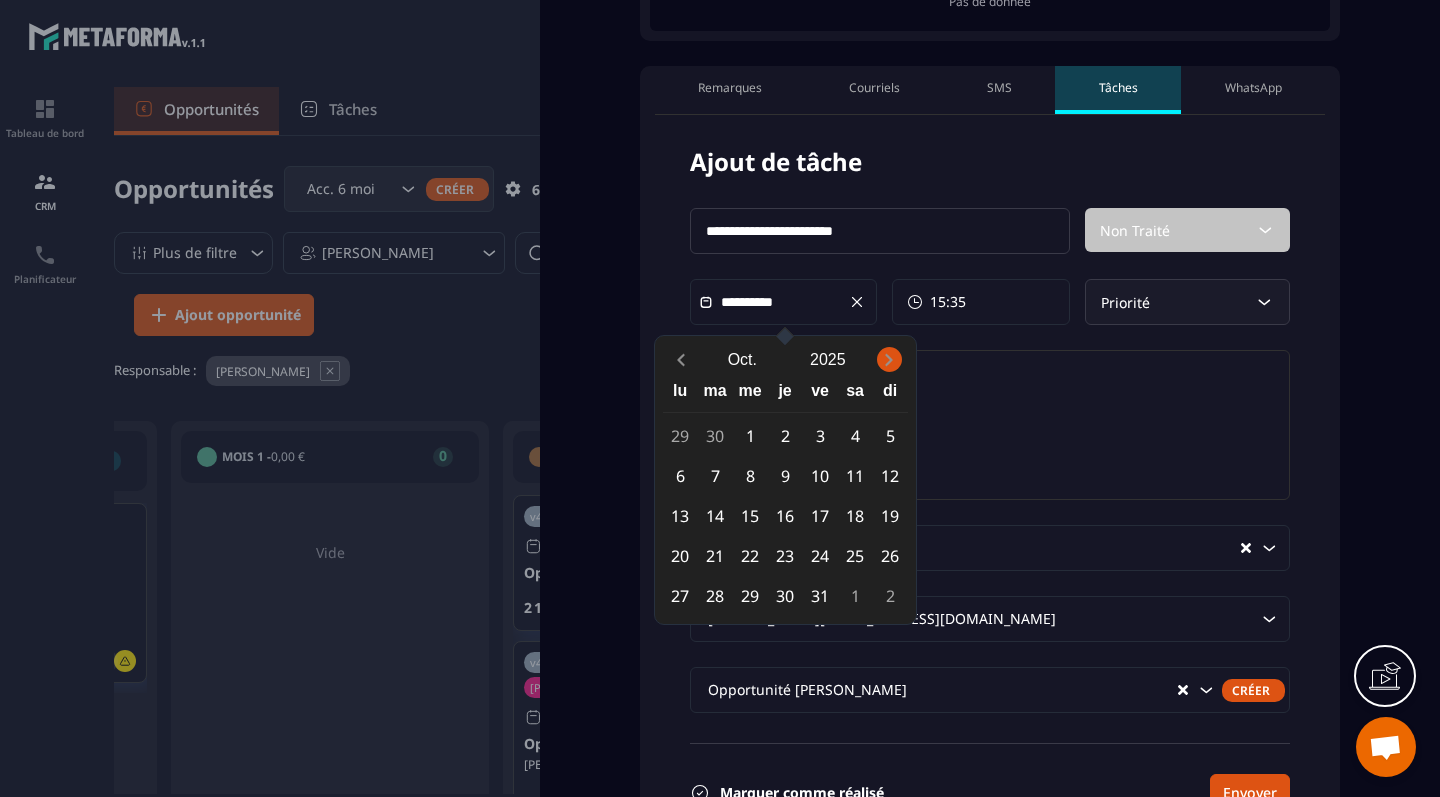 click 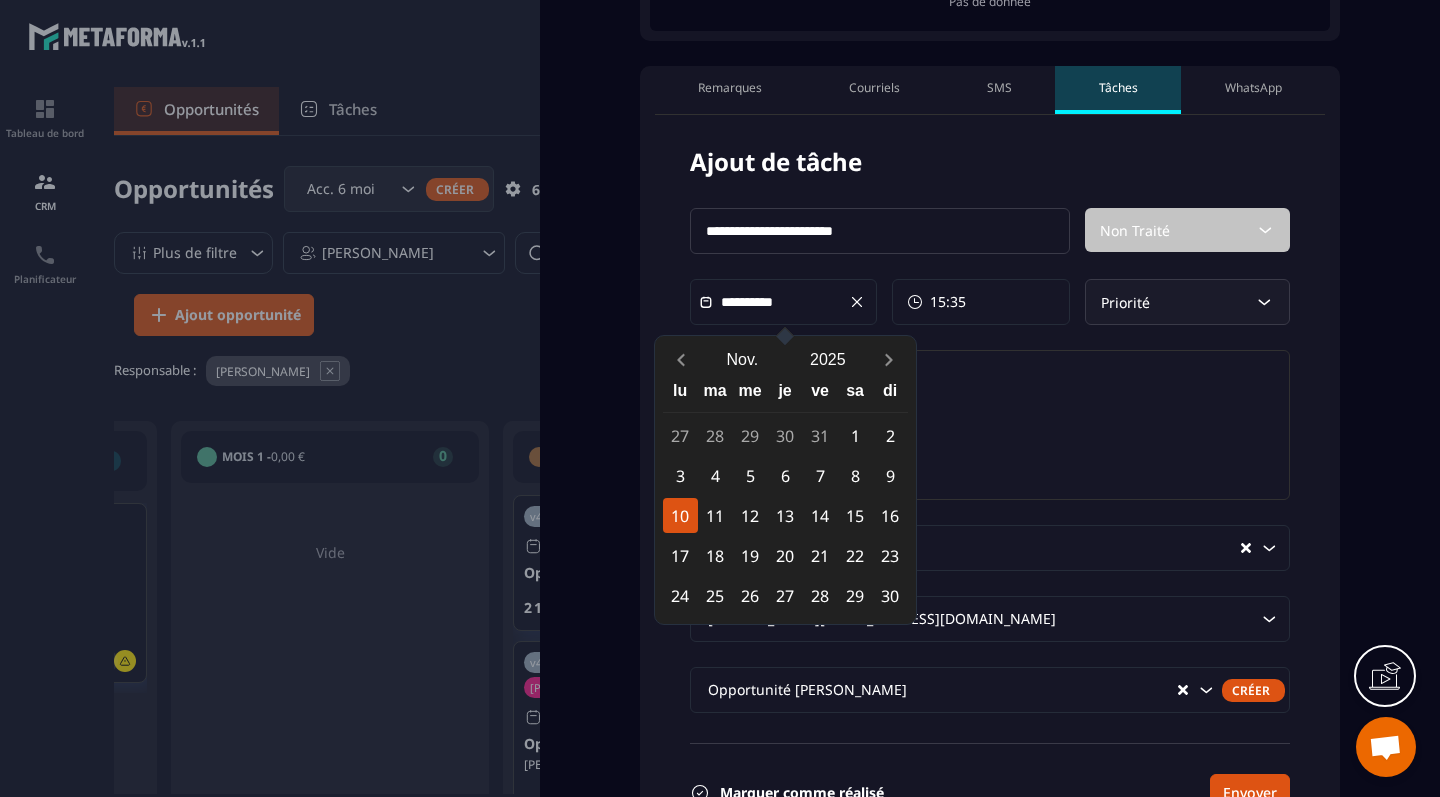 click on "10" at bounding box center (680, 515) 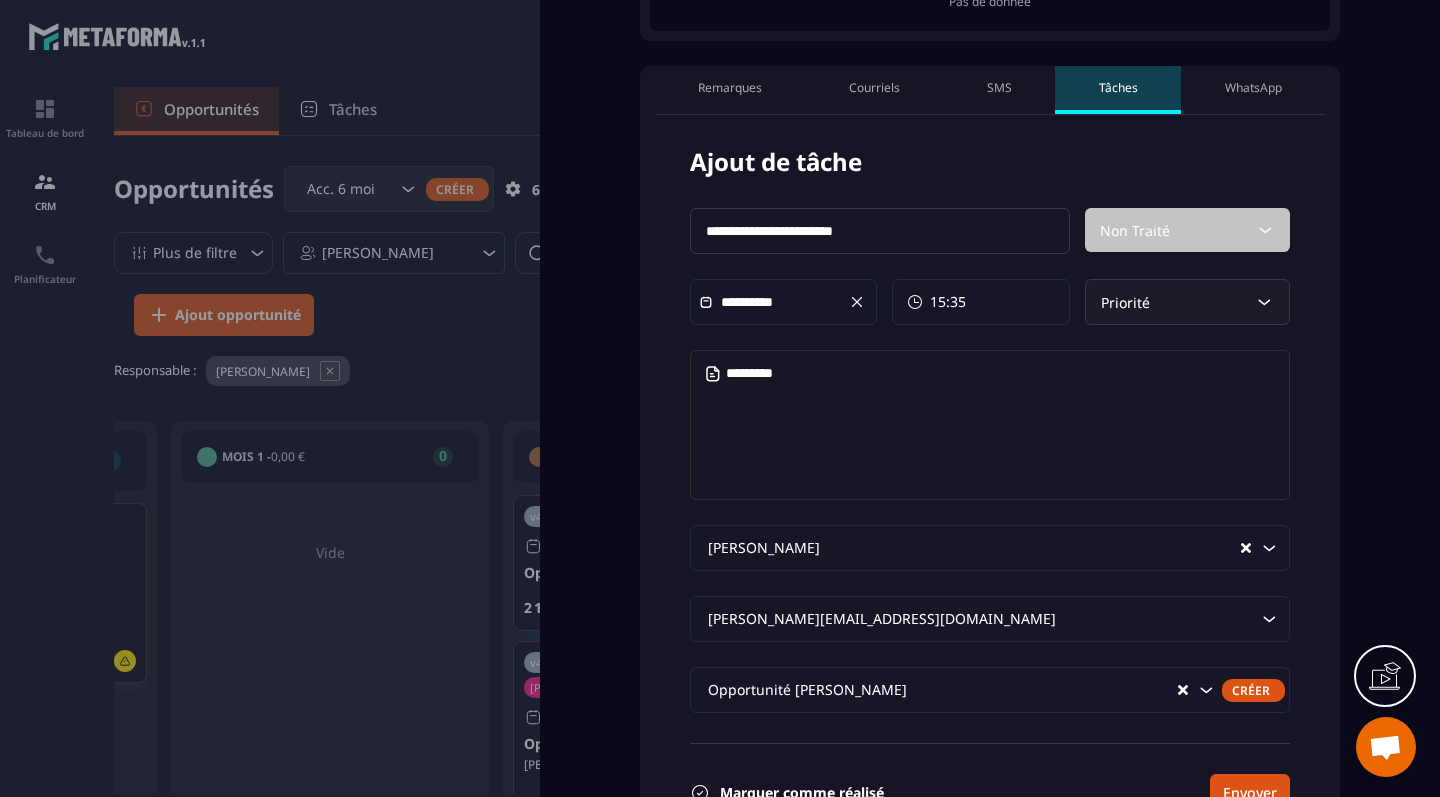 click on "Priorité" at bounding box center (1130, 302) 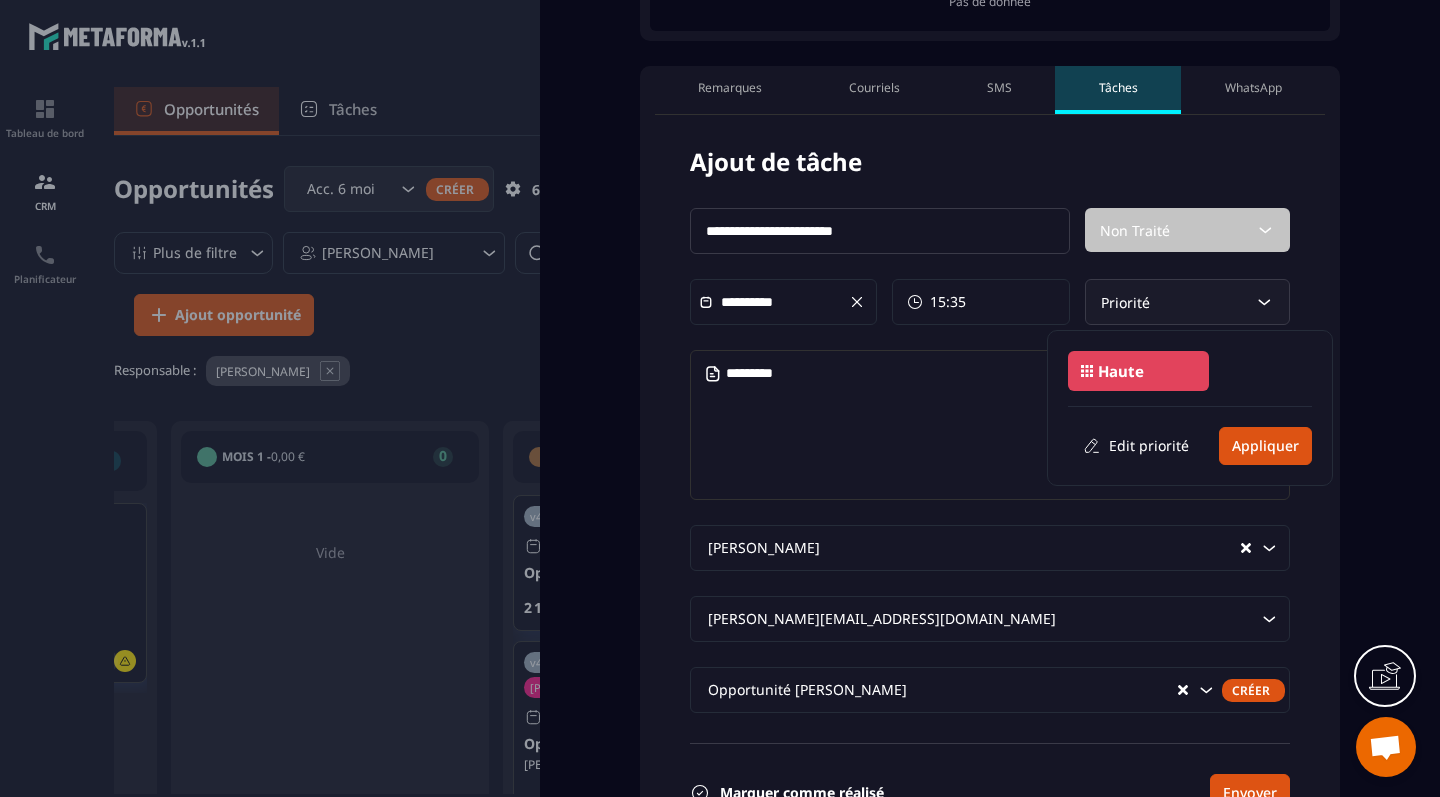 click on "Haute" 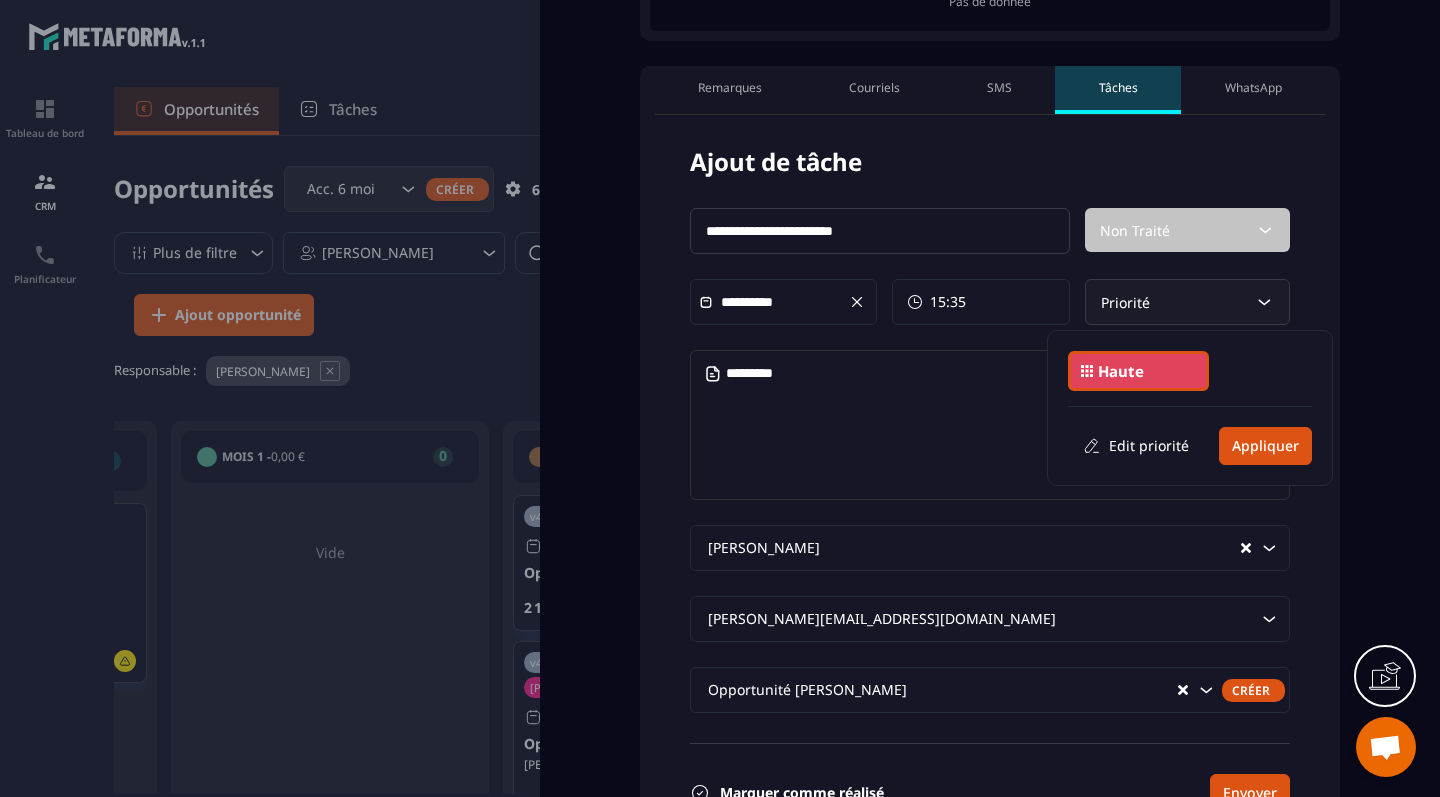 click on "Haute  Edit priorité Appliquer" 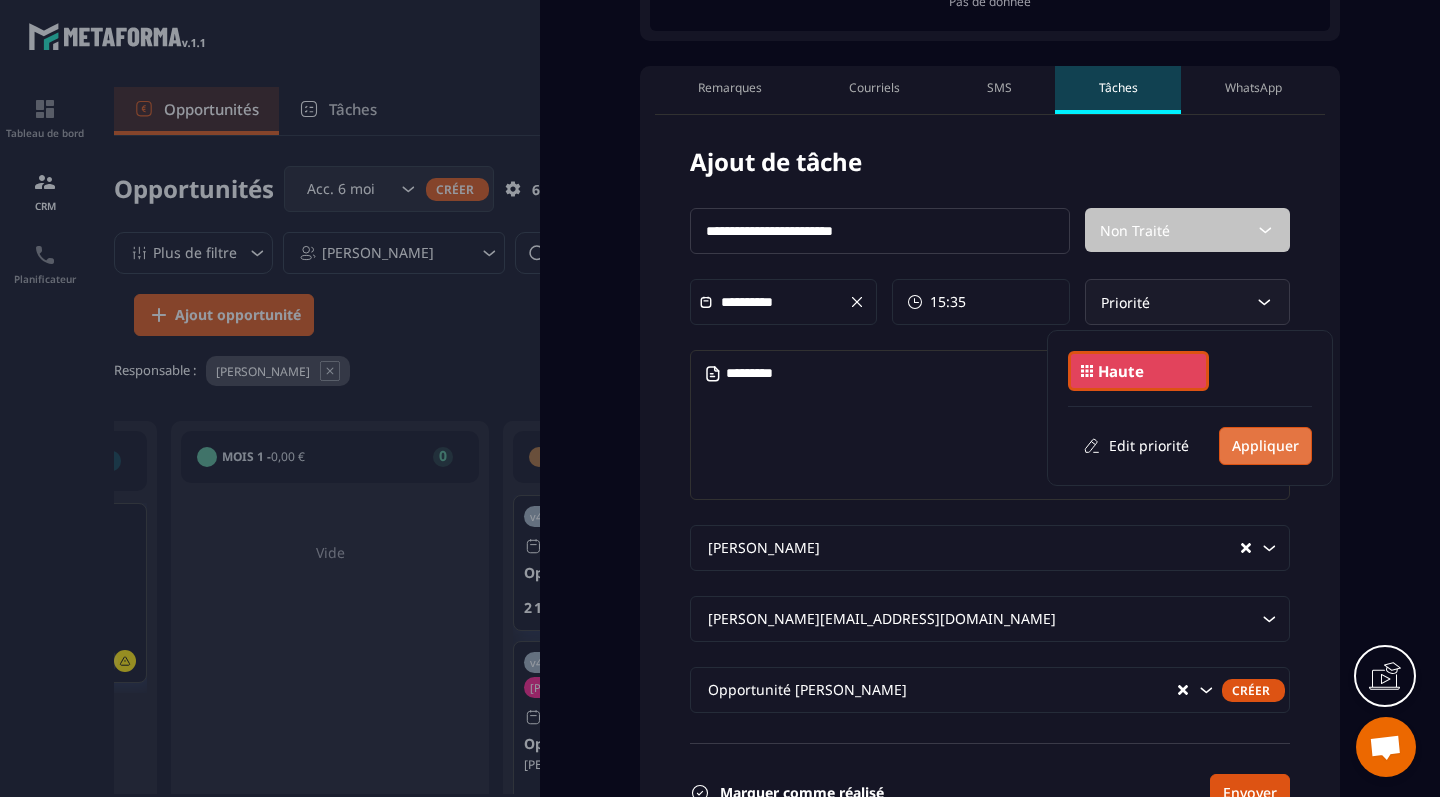 click on "Appliquer" at bounding box center [1265, 446] 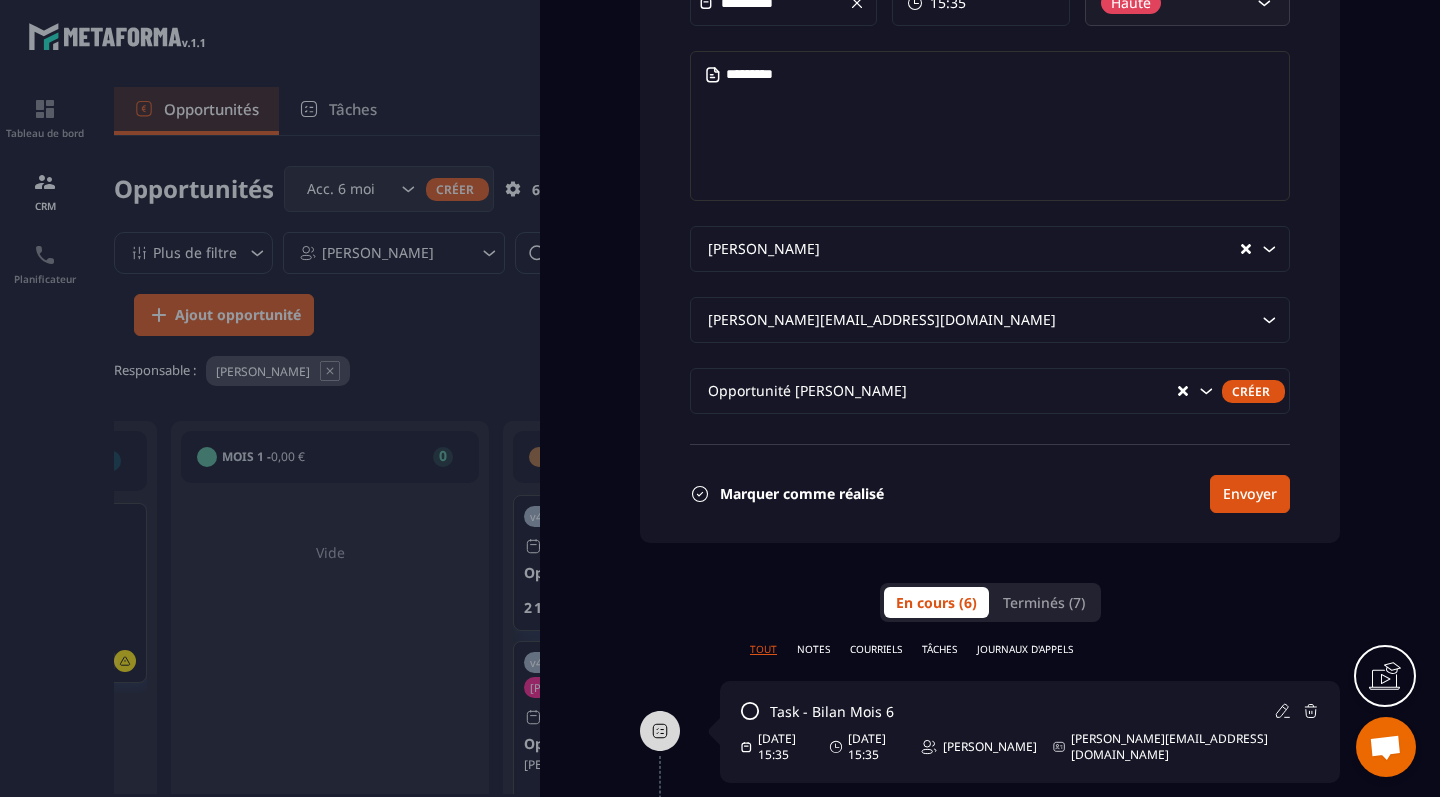 scroll, scrollTop: 1014, scrollLeft: 0, axis: vertical 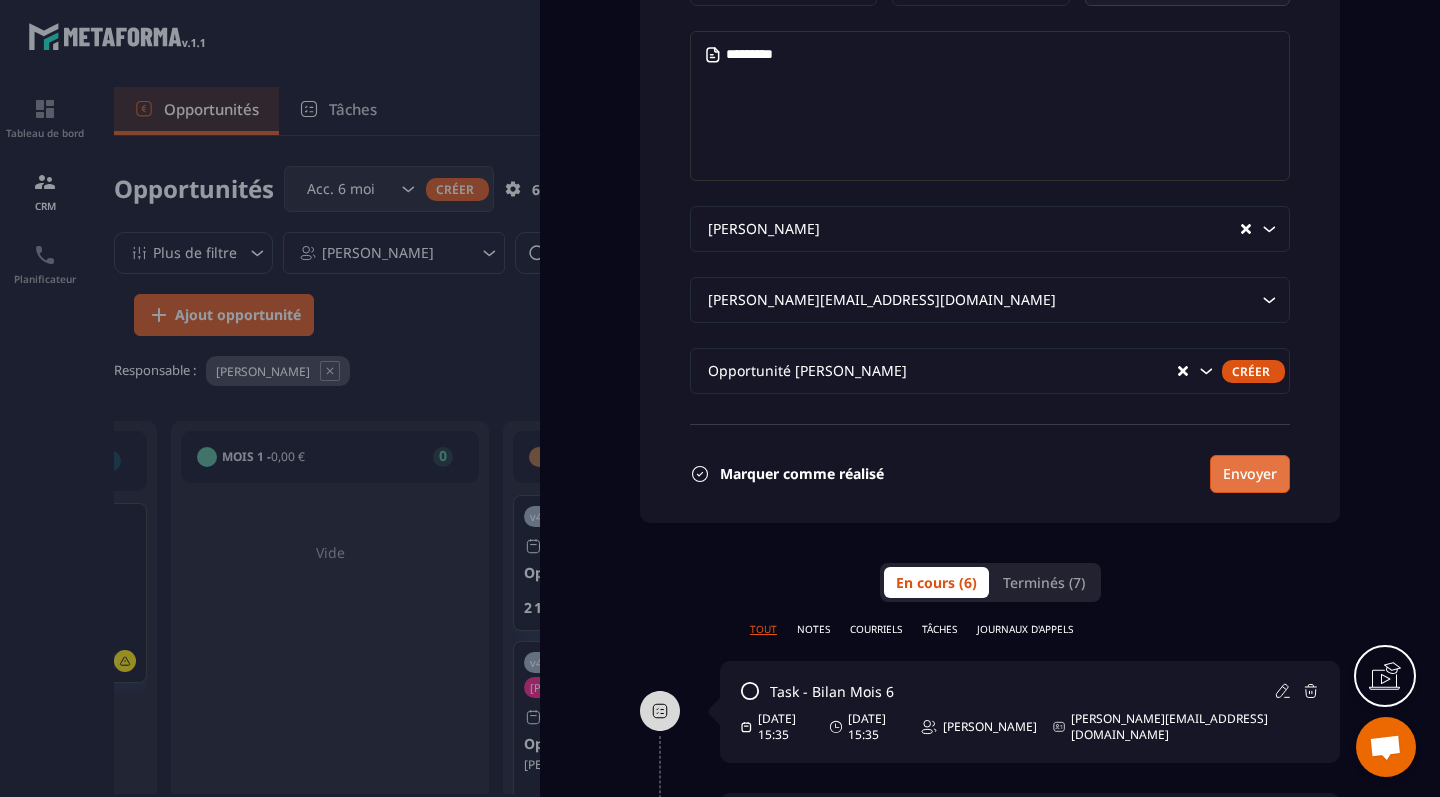 click on "Envoyer" at bounding box center (1250, 474) 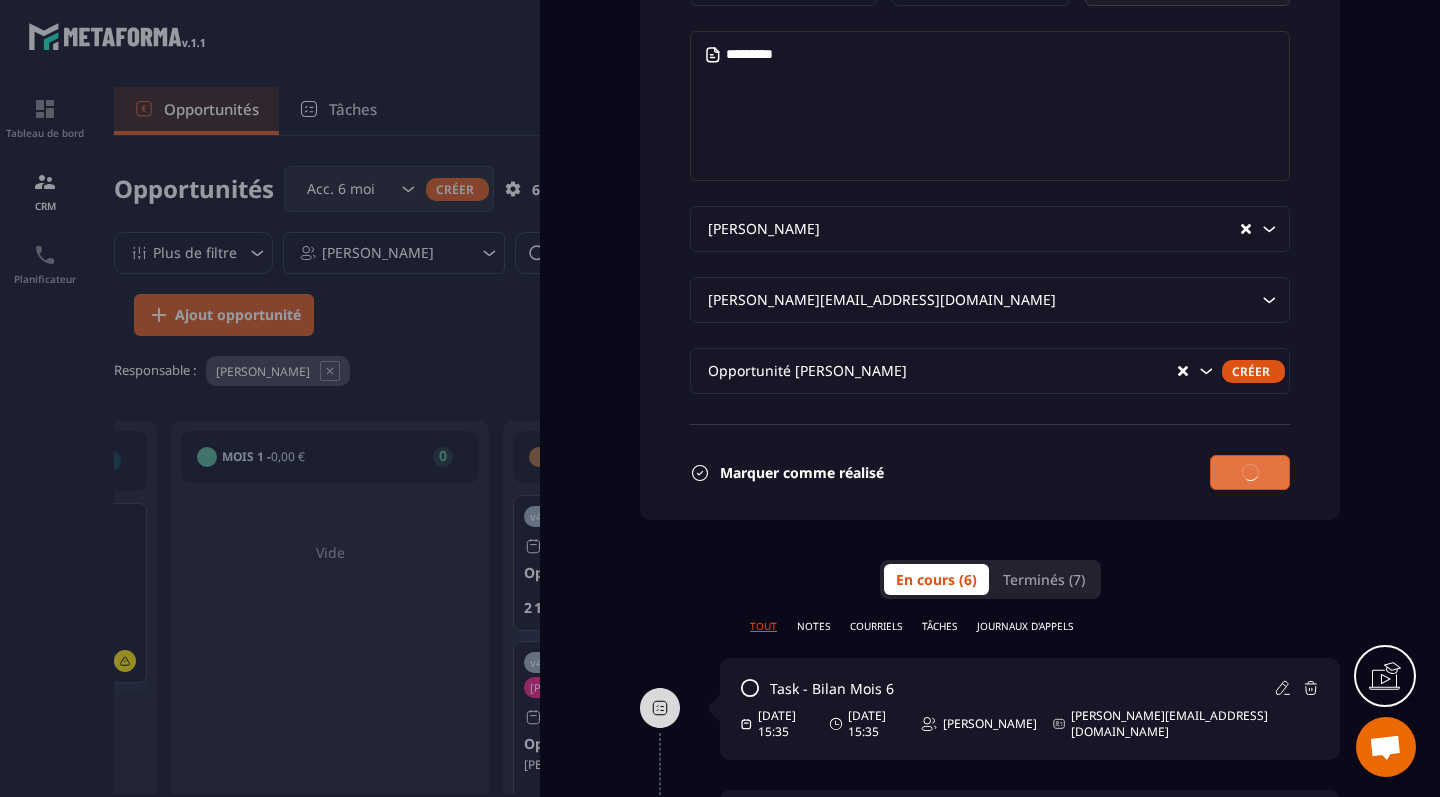 type 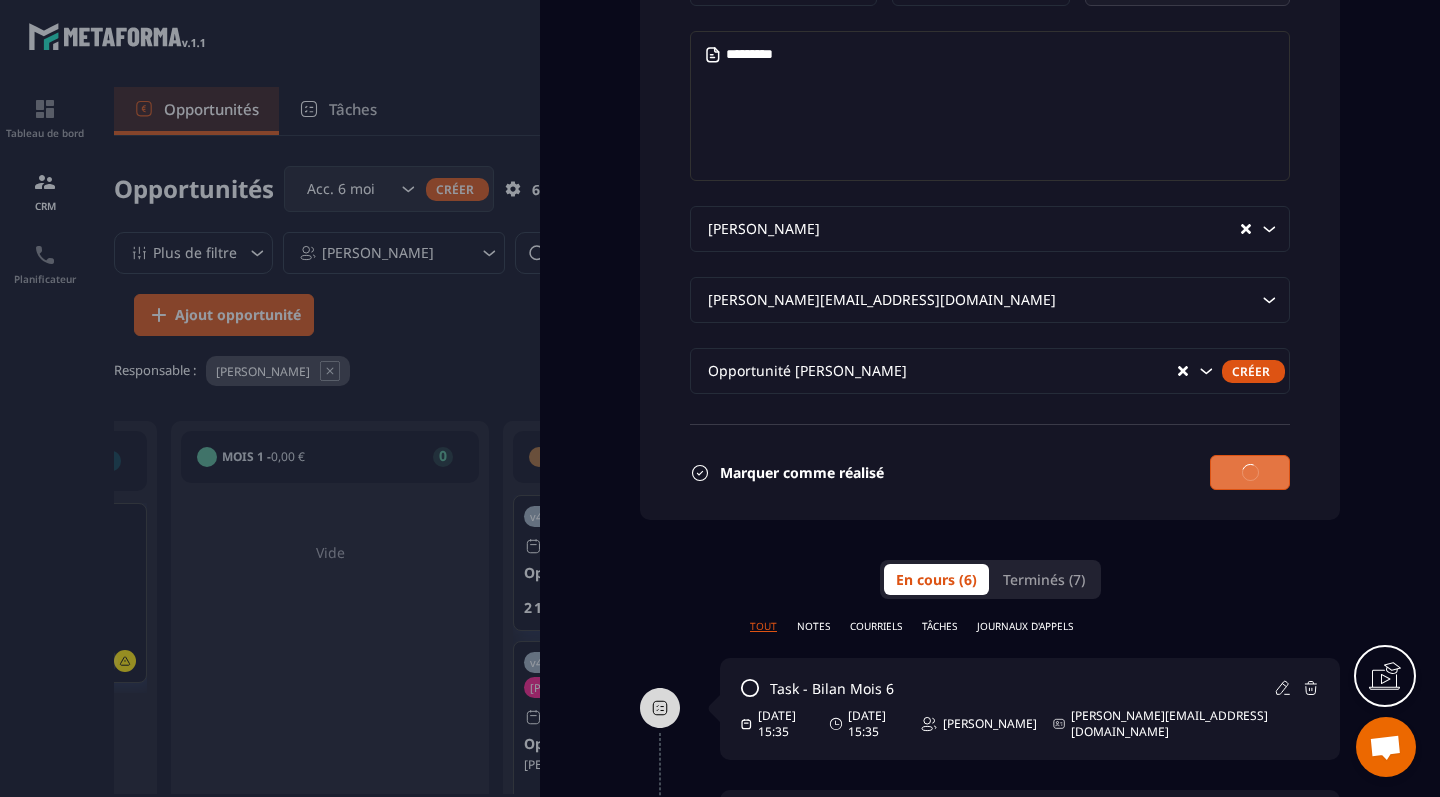 type on "**********" 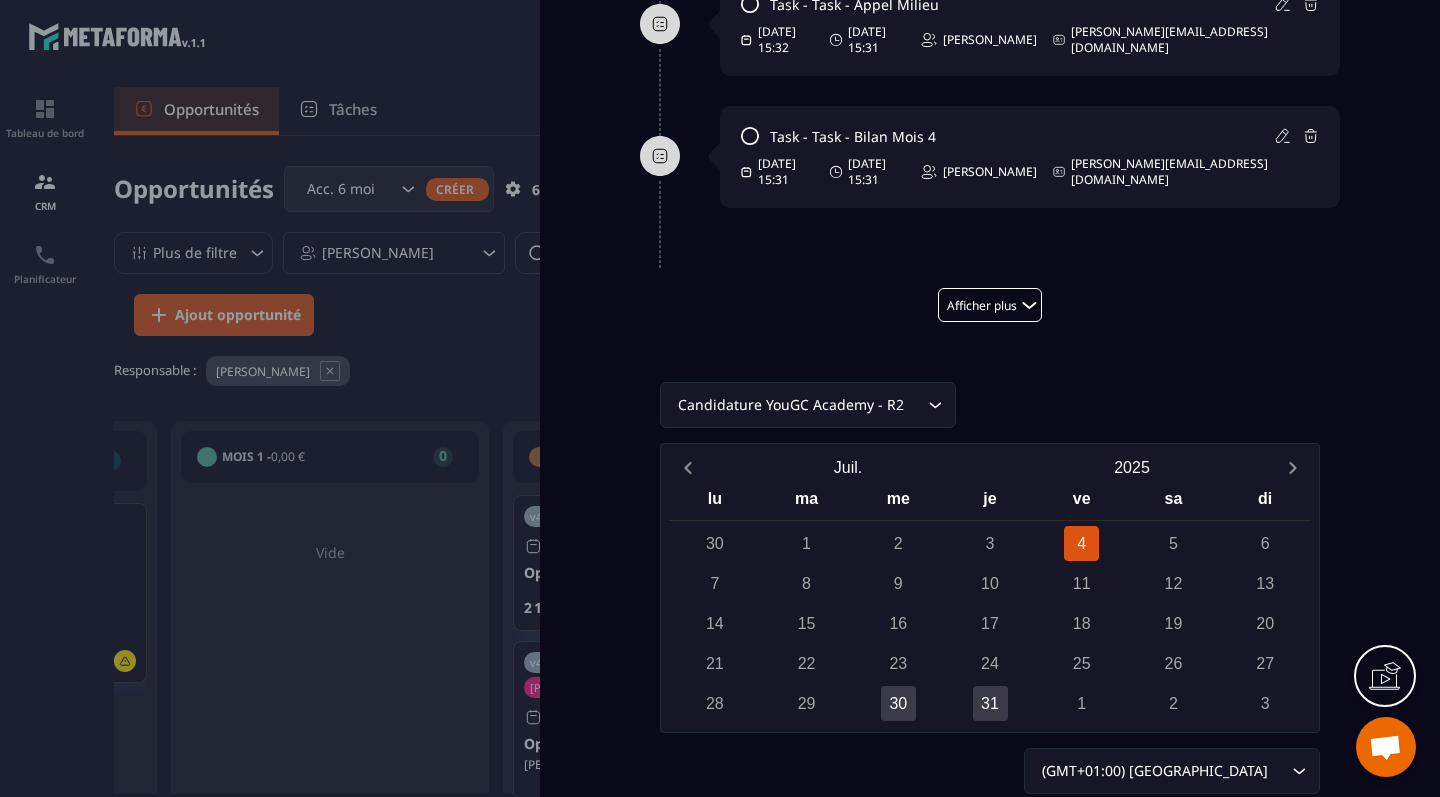 scroll, scrollTop: 2135, scrollLeft: 0, axis: vertical 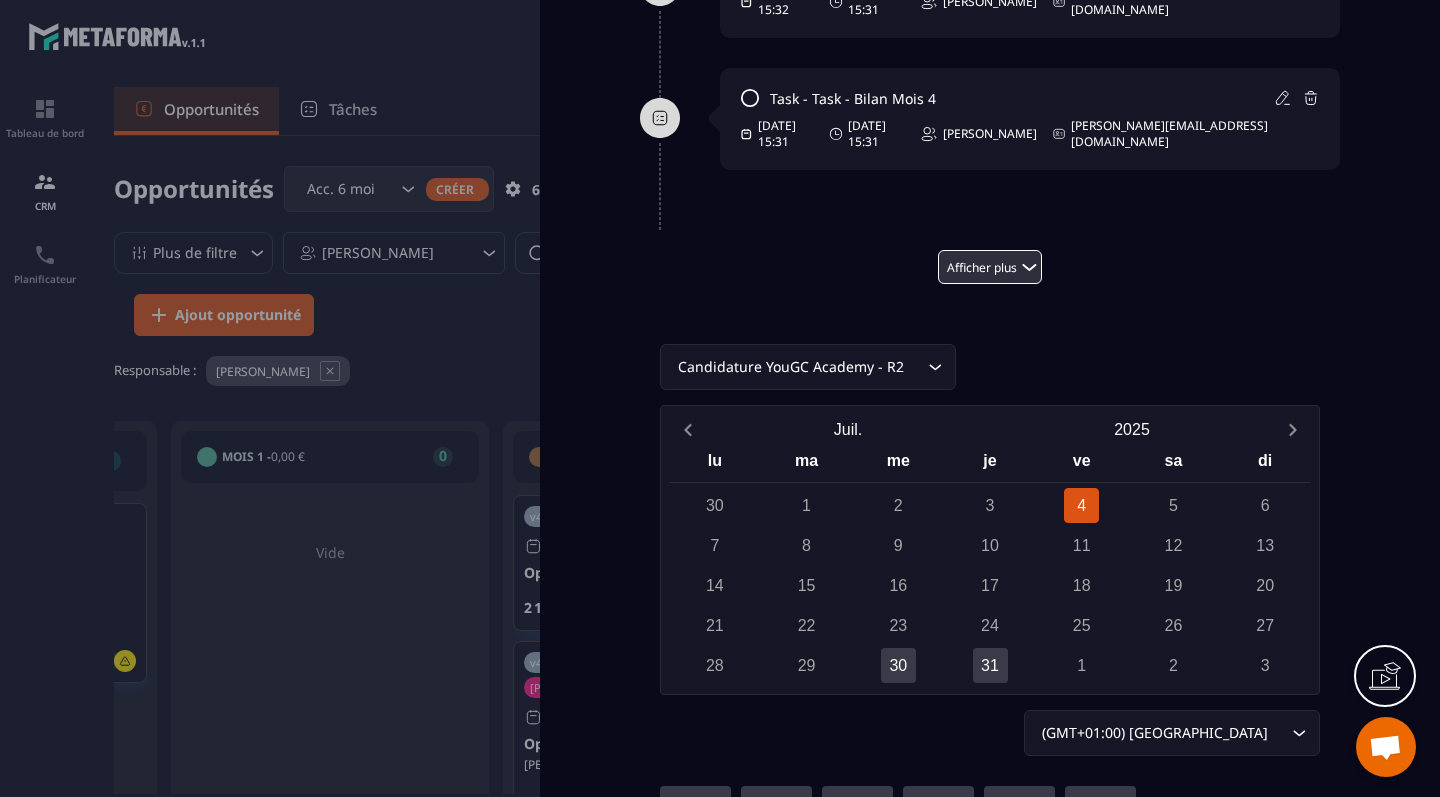 click on "Afficher plus" at bounding box center [990, 267] 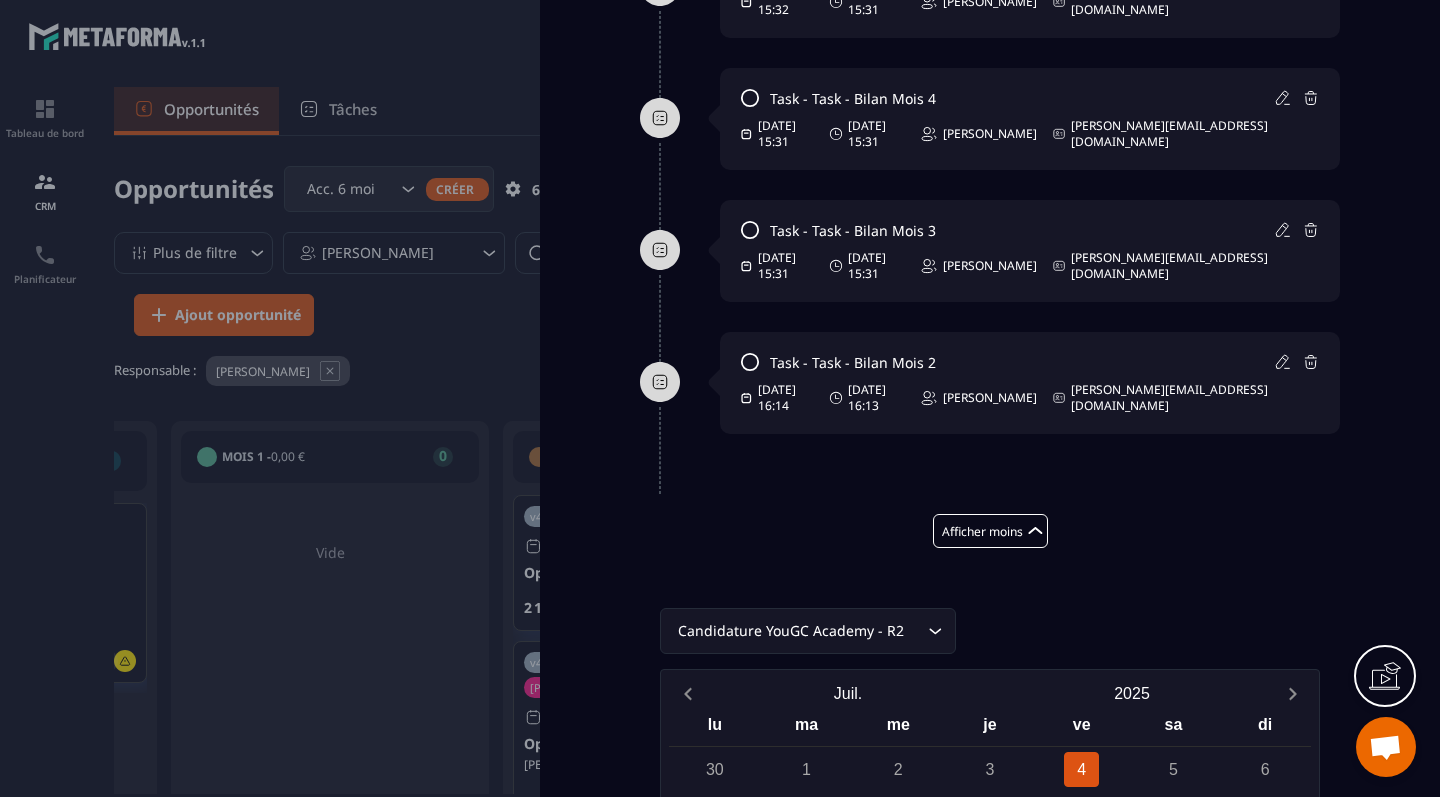 scroll, scrollTop: 2096, scrollLeft: 0, axis: vertical 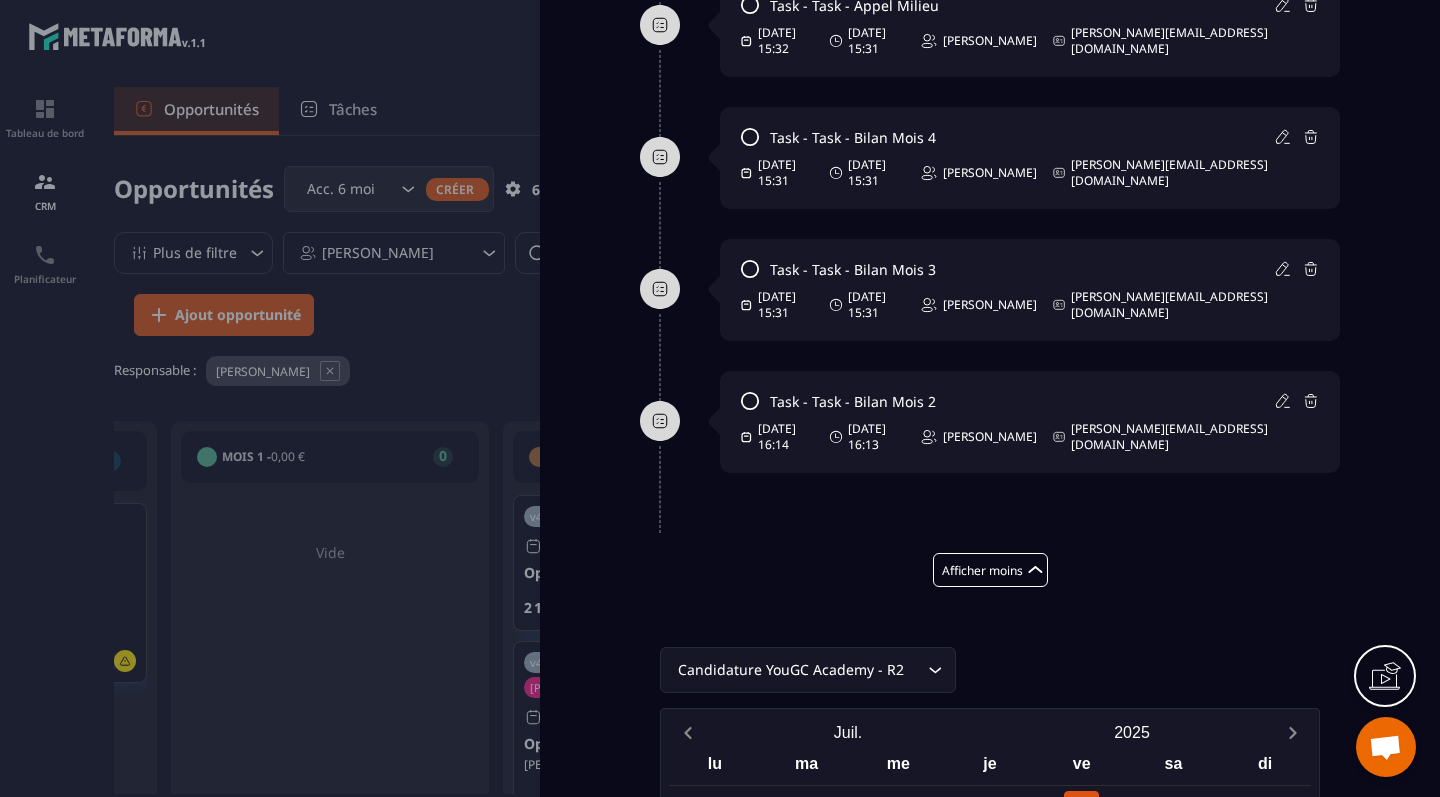 click 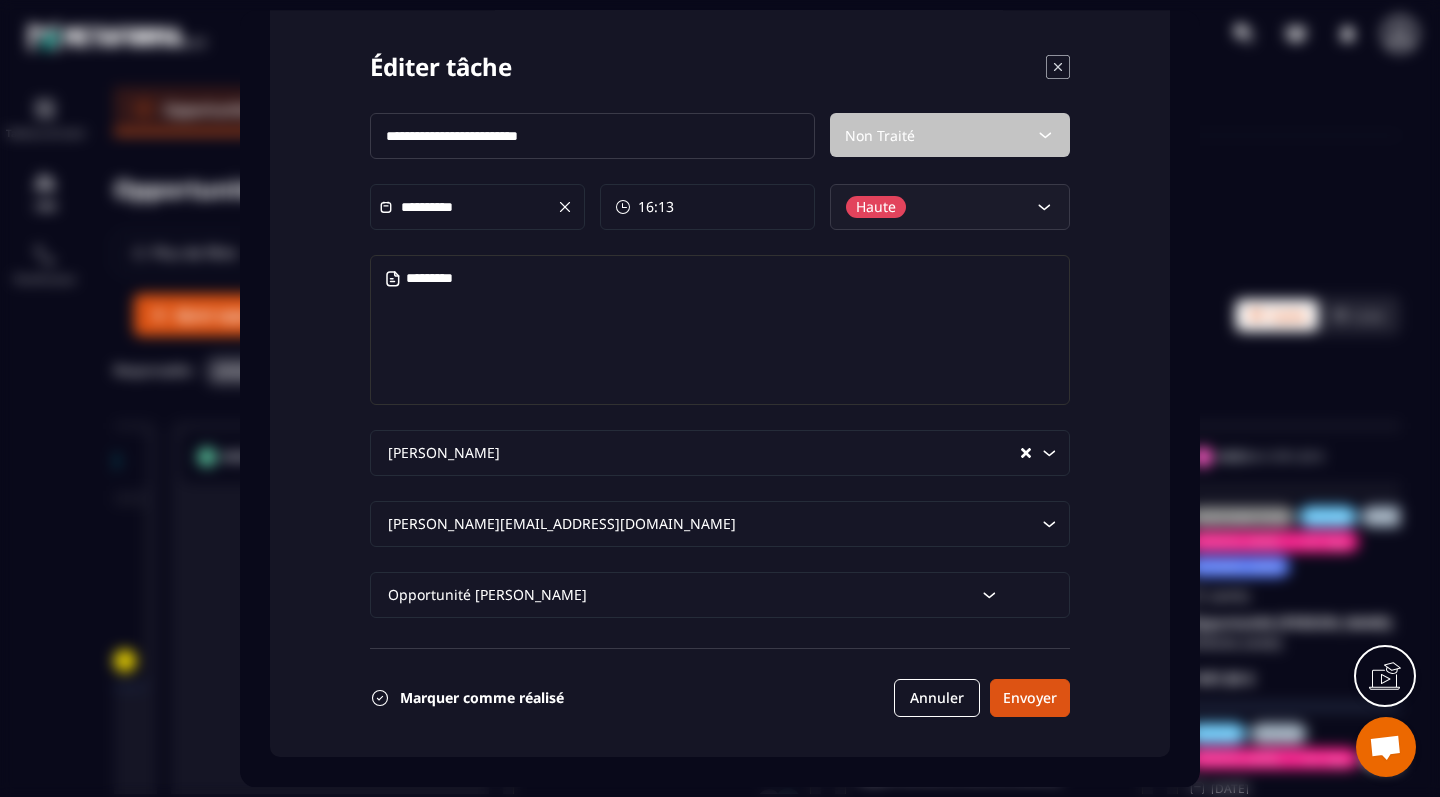 scroll, scrollTop: 108, scrollLeft: 0, axis: vertical 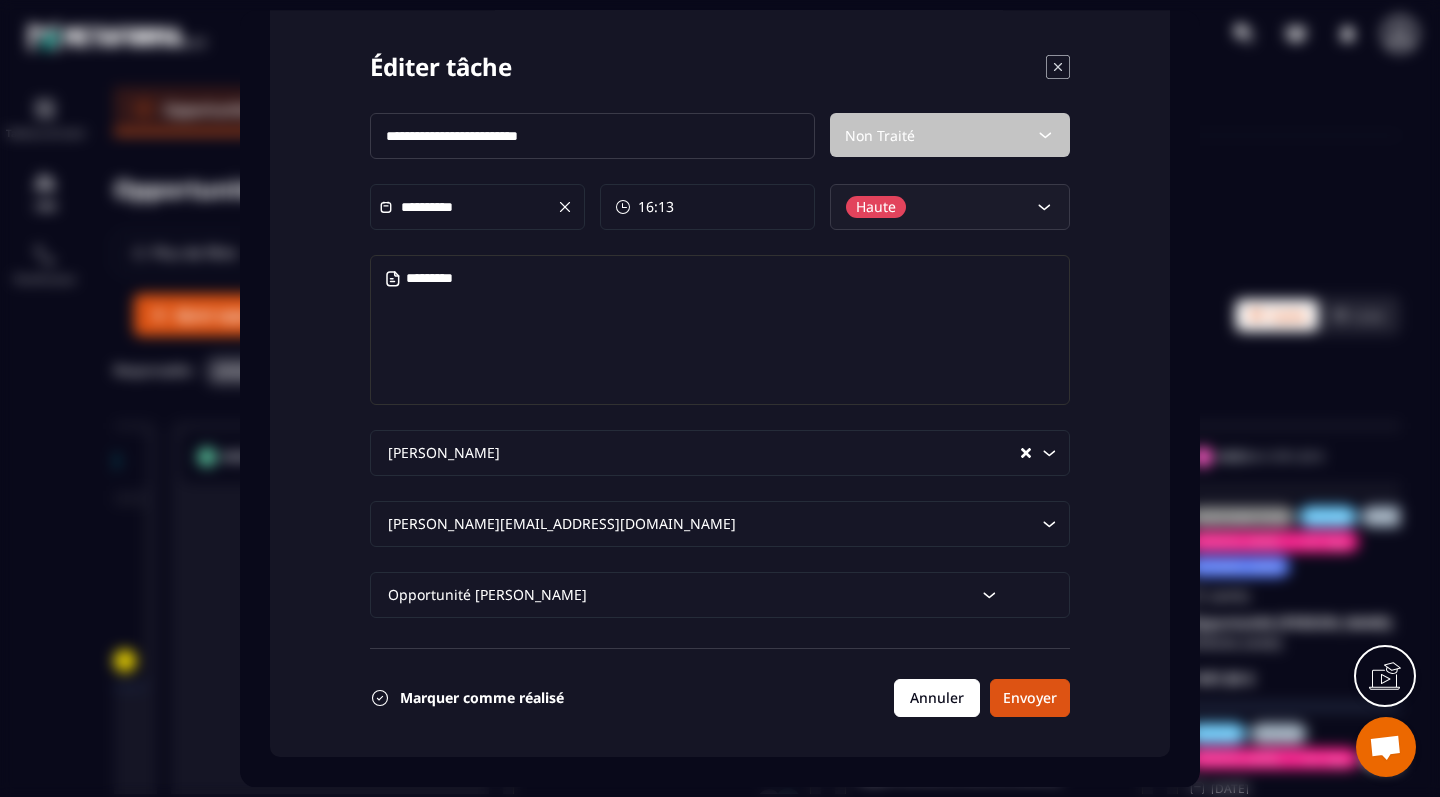 click on "Annuler" at bounding box center (937, 698) 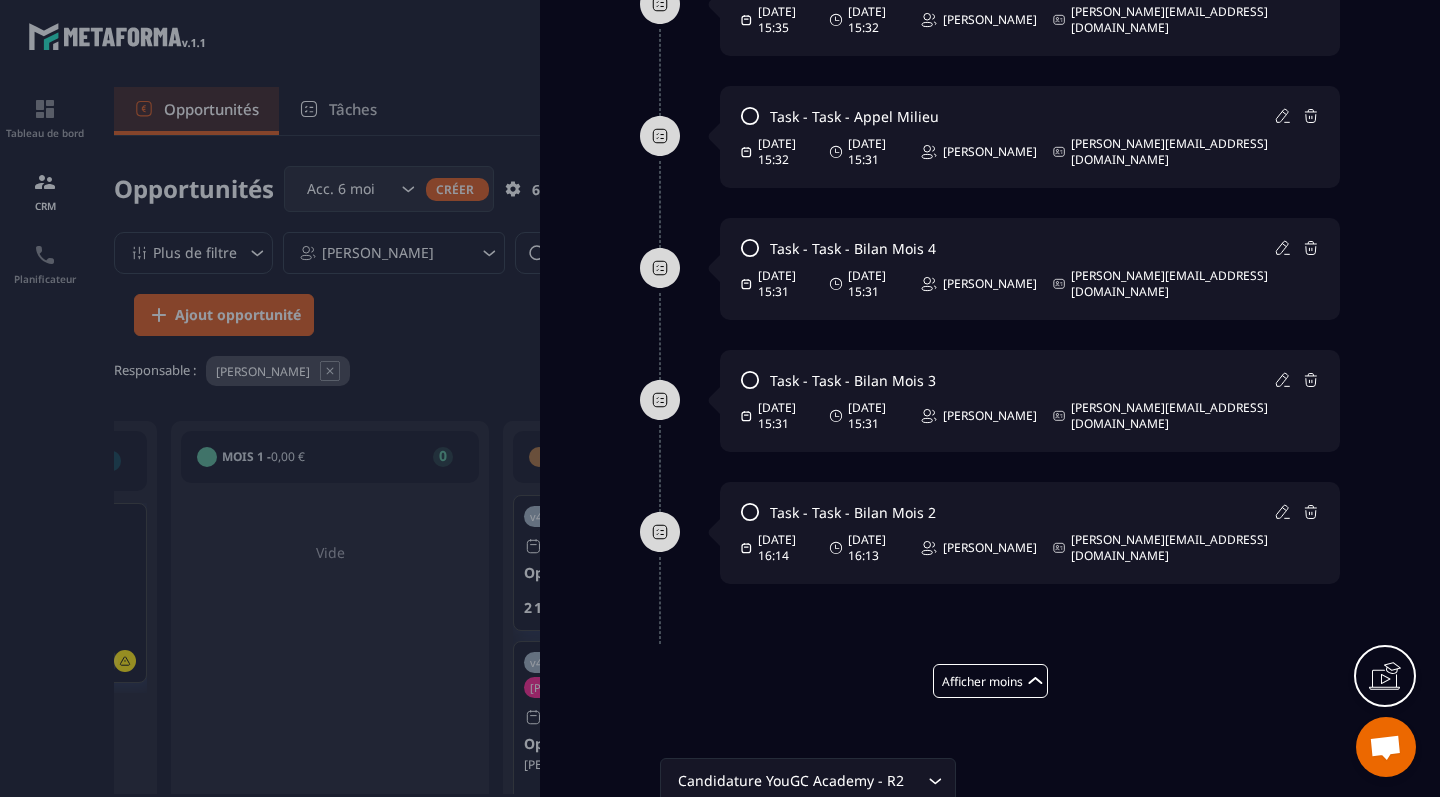 scroll, scrollTop: 1993, scrollLeft: 0, axis: vertical 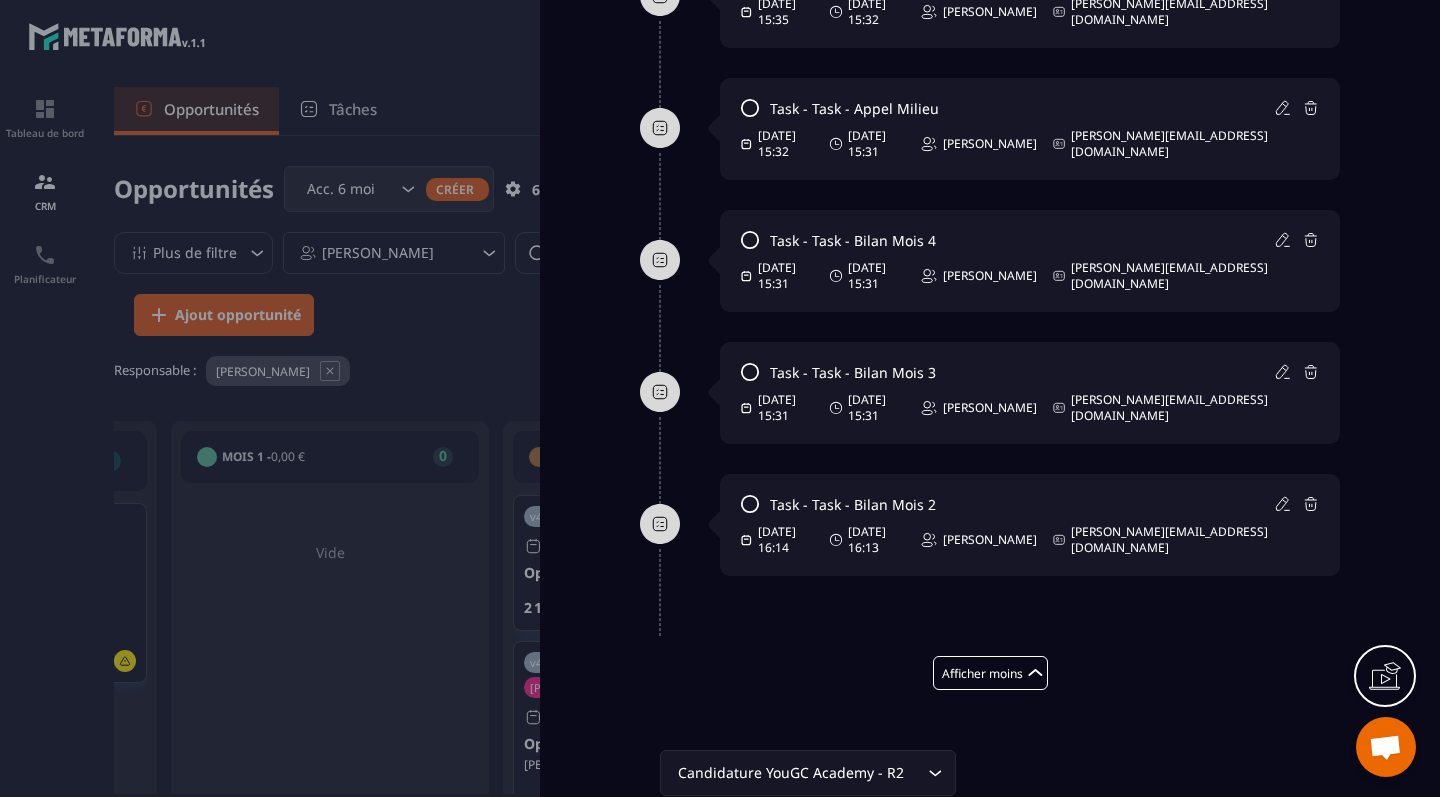 click 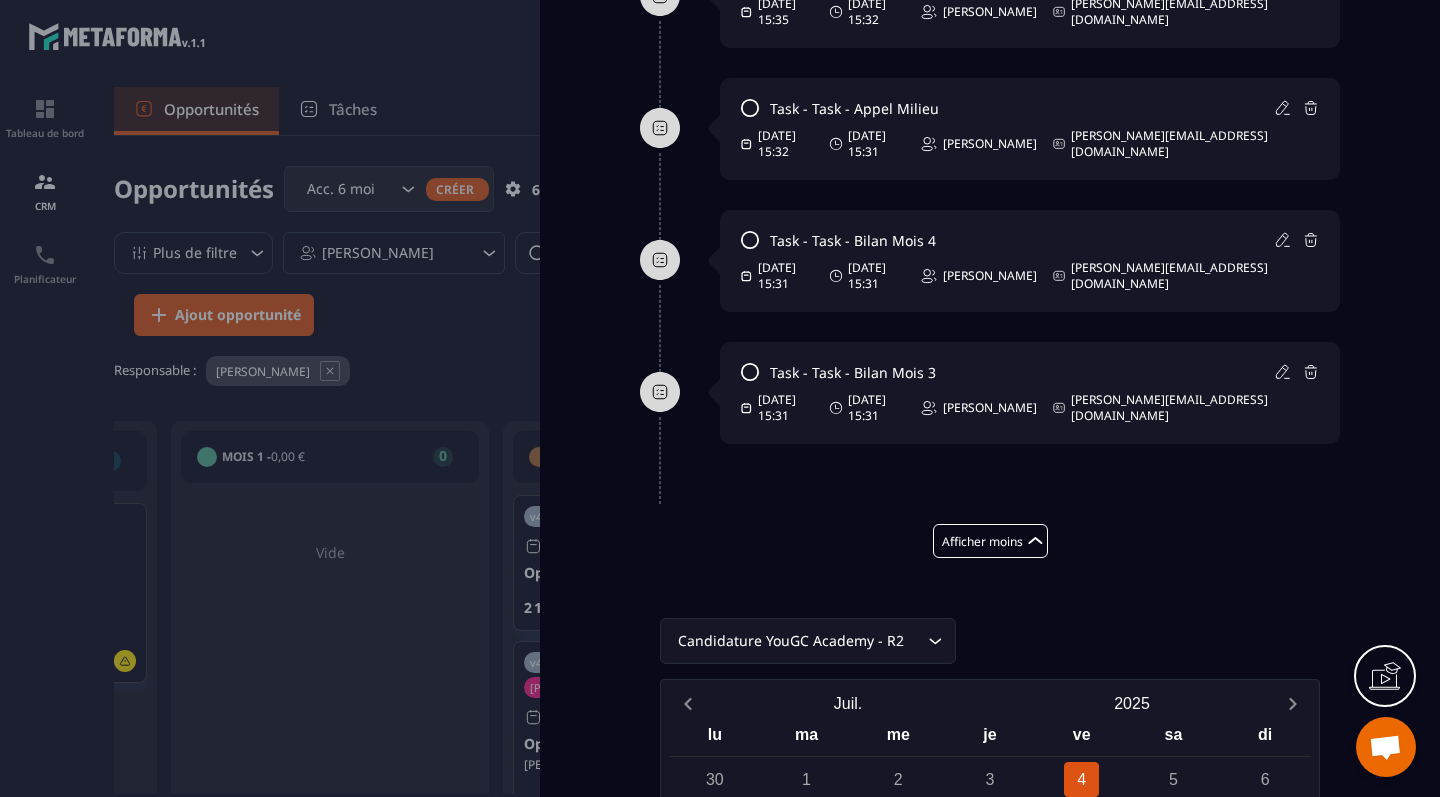scroll, scrollTop: 0, scrollLeft: 0, axis: both 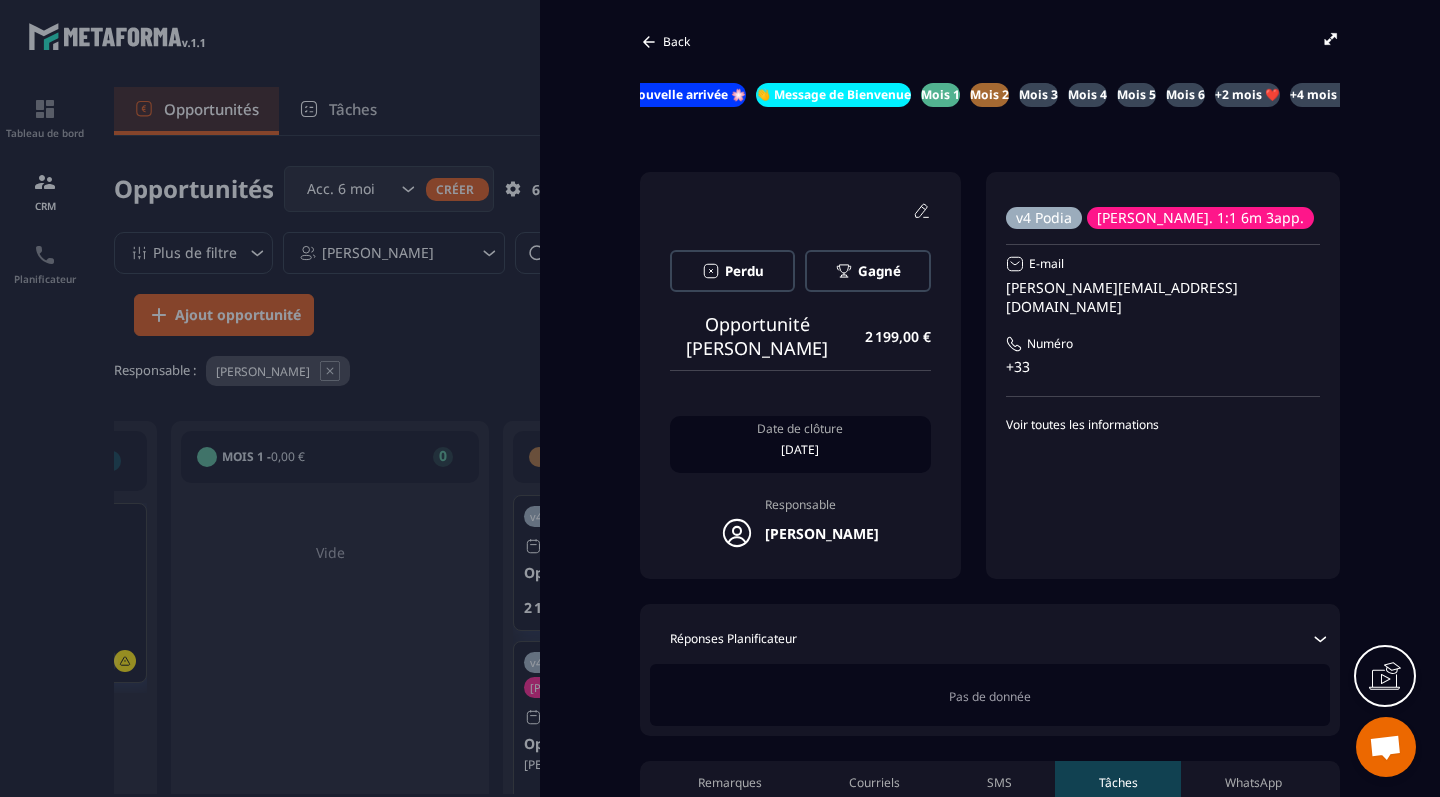 click at bounding box center [720, 398] 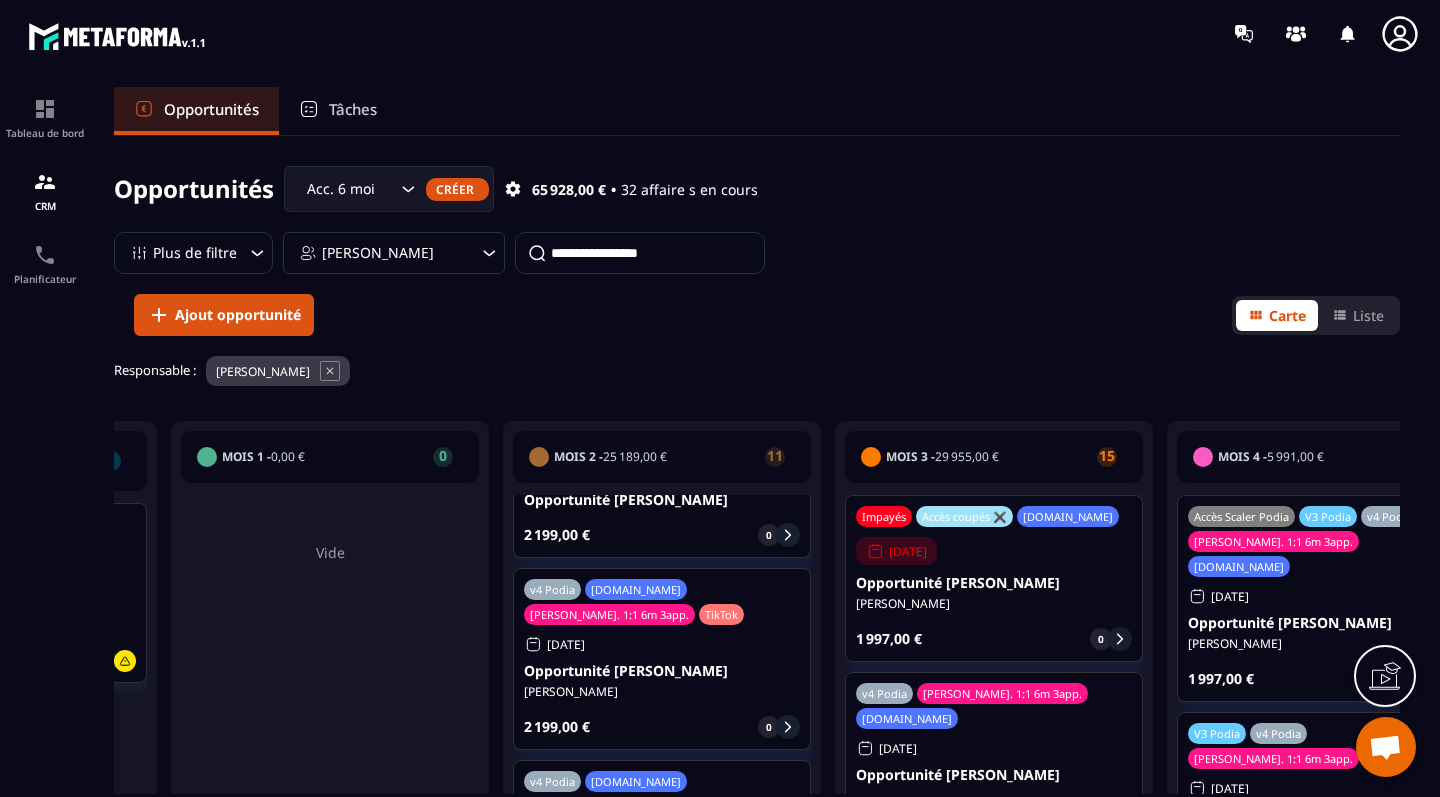 scroll, scrollTop: 77, scrollLeft: 0, axis: vertical 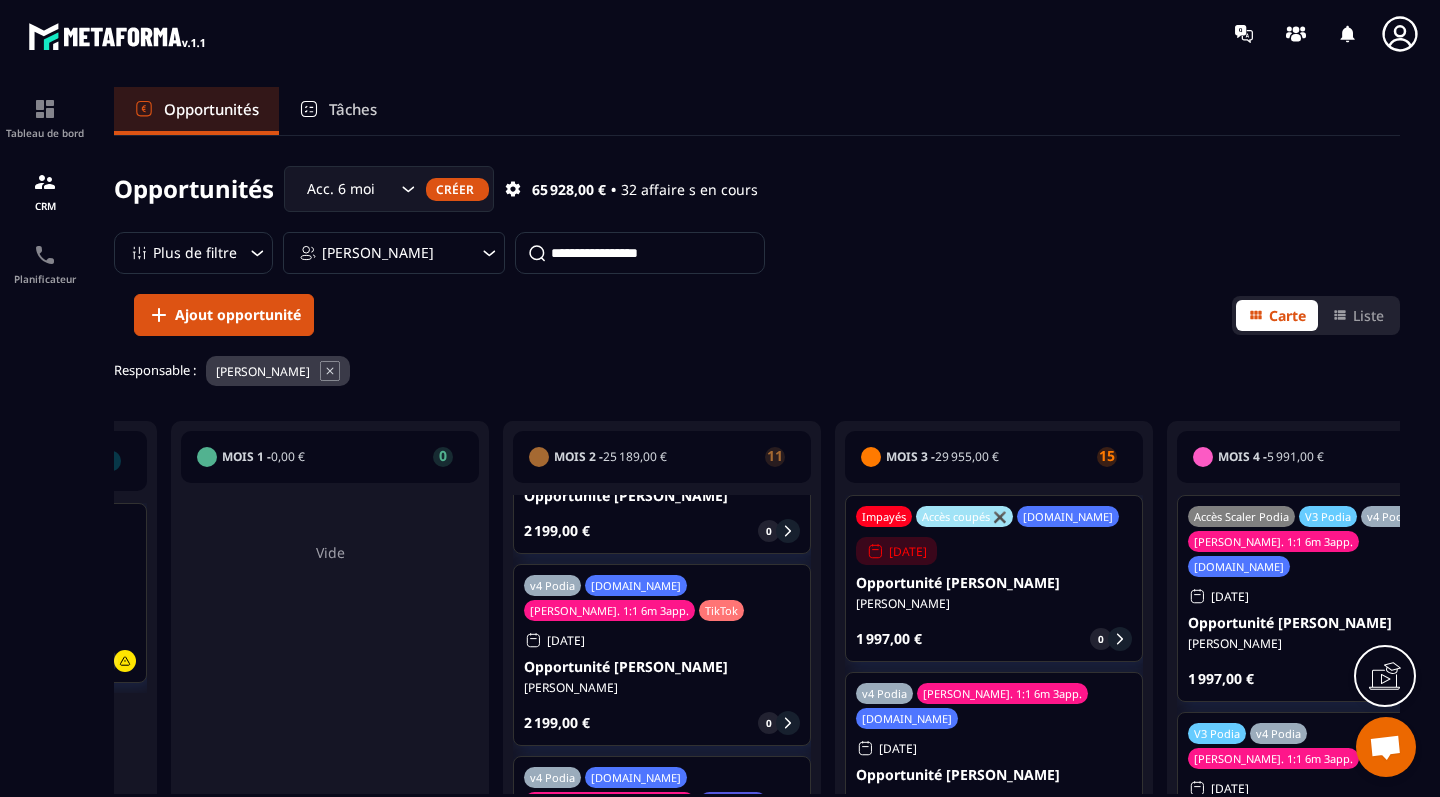 click on "Opportunité [PERSON_NAME]" at bounding box center [662, 667] 